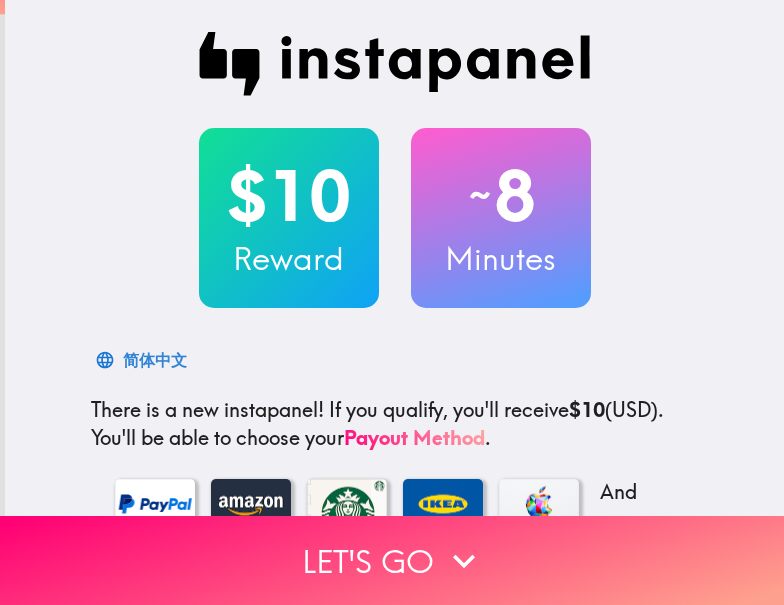 scroll, scrollTop: 0, scrollLeft: 0, axis: both 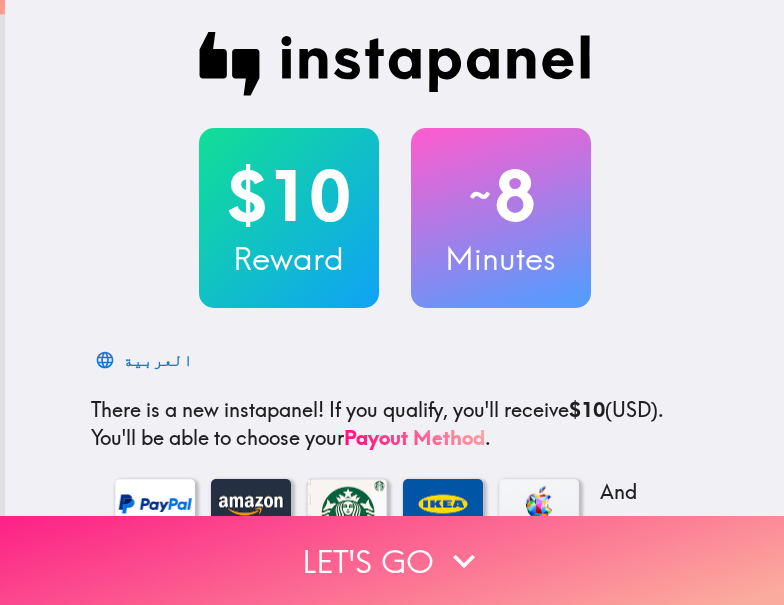 click on "Let's go" at bounding box center (392, 560) 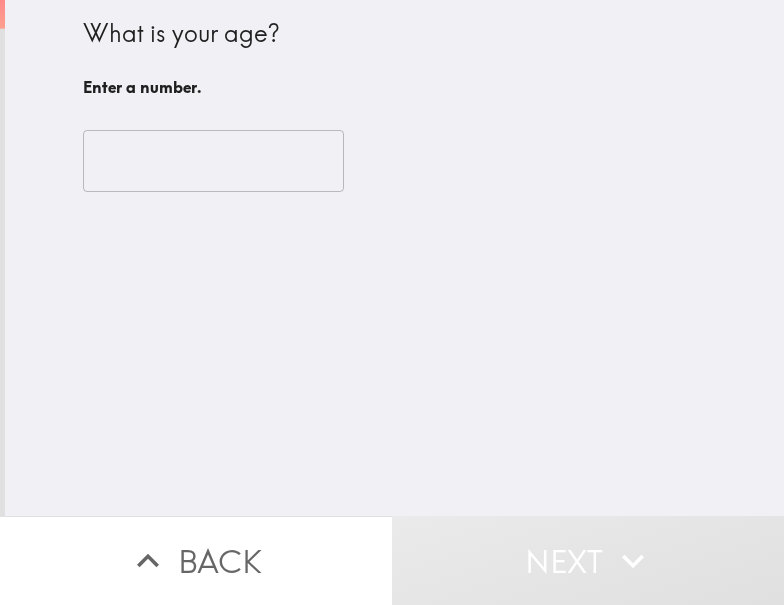 click at bounding box center (213, 161) 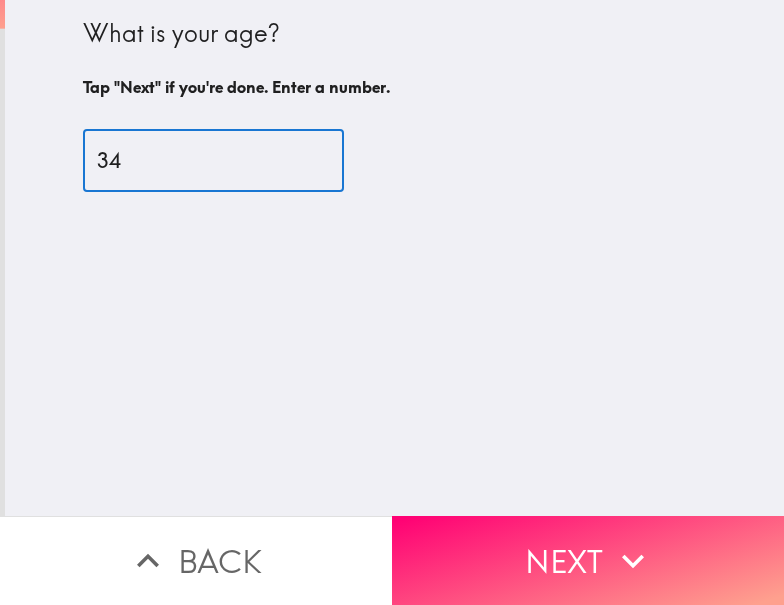 type on "34" 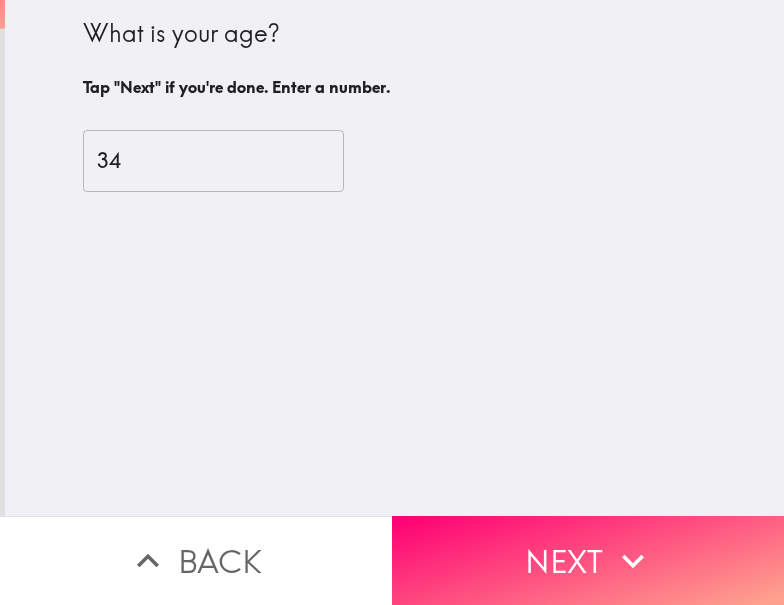 click on "Next" at bounding box center [588, 560] 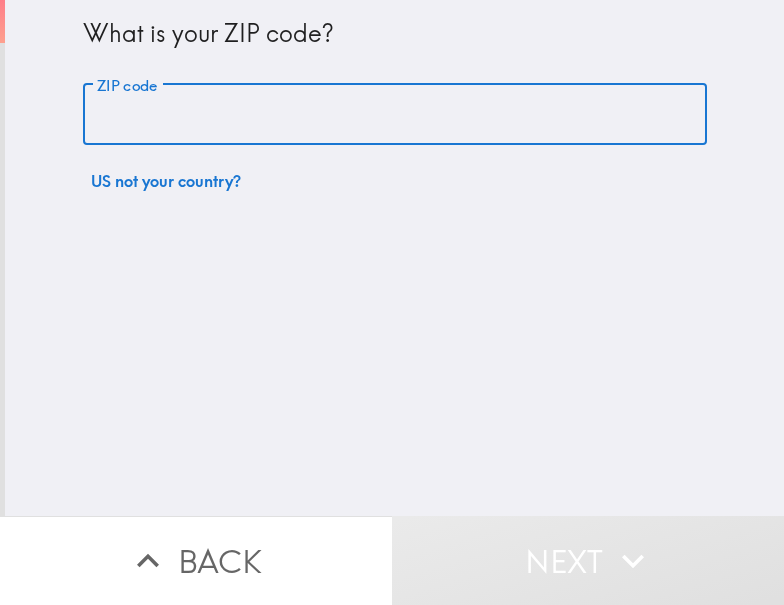 click on "ZIP code" at bounding box center (395, 115) 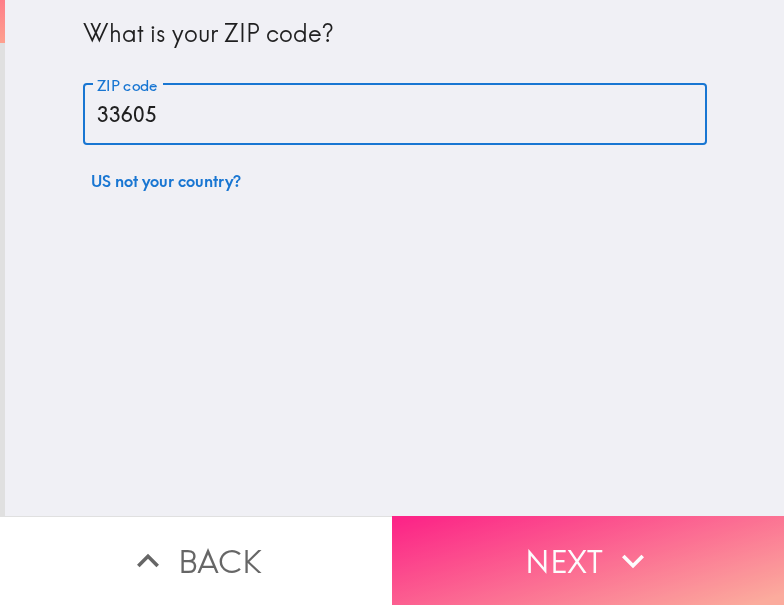 type on "33605" 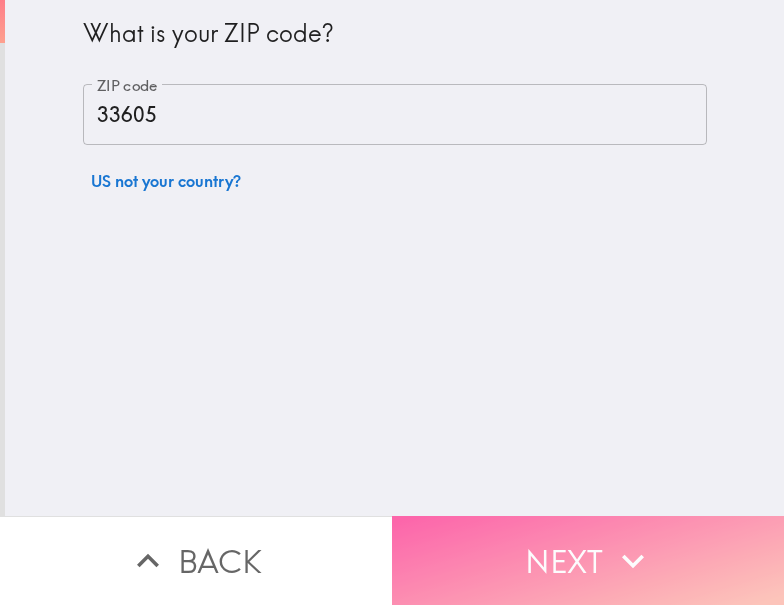 click on "Next" at bounding box center [588, 560] 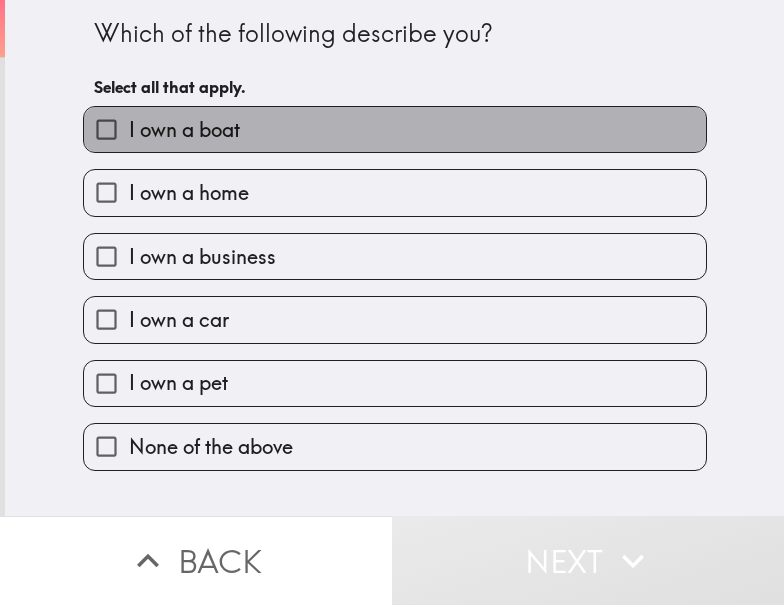 click on "I own a boat" at bounding box center (184, 130) 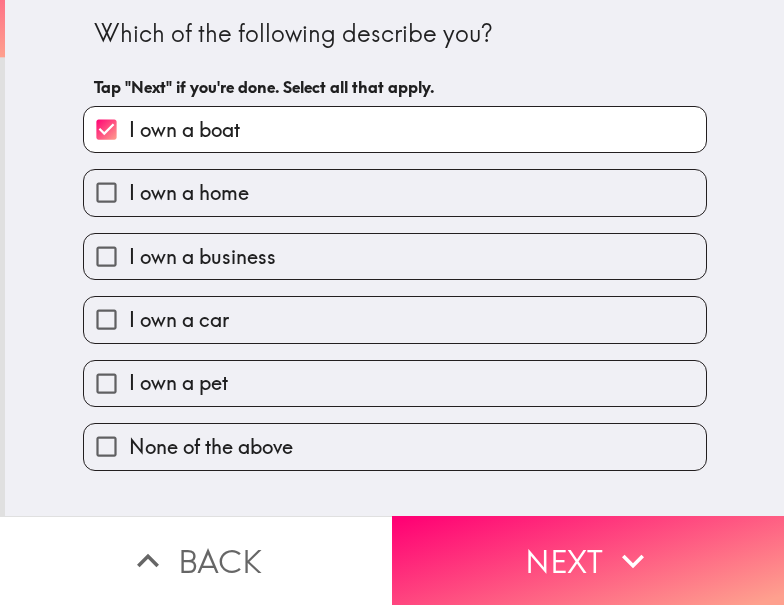 click on "I own a boat" at bounding box center [395, 129] 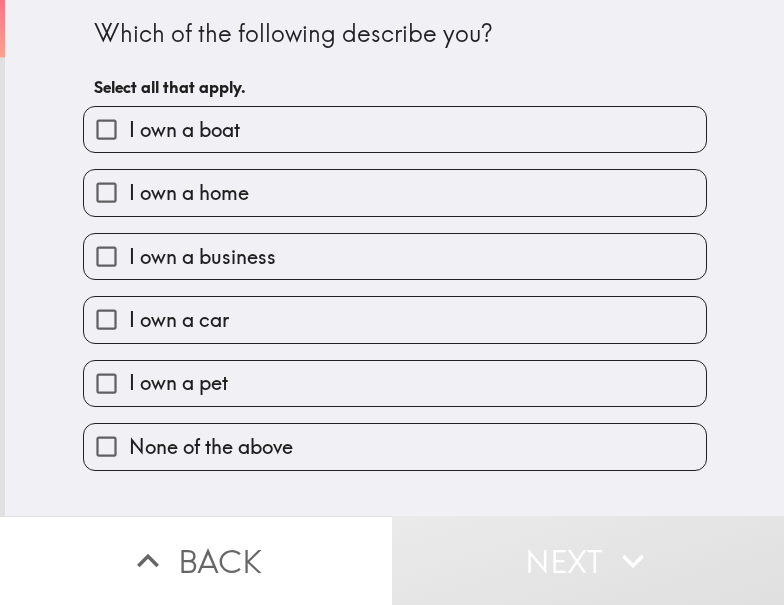 click on "I own a home" at bounding box center (395, 192) 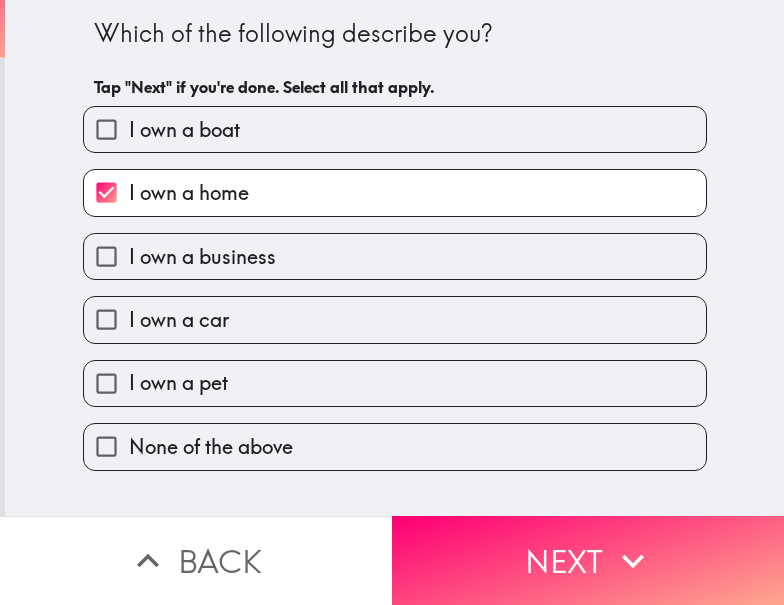 click on "I own a car" at bounding box center [395, 319] 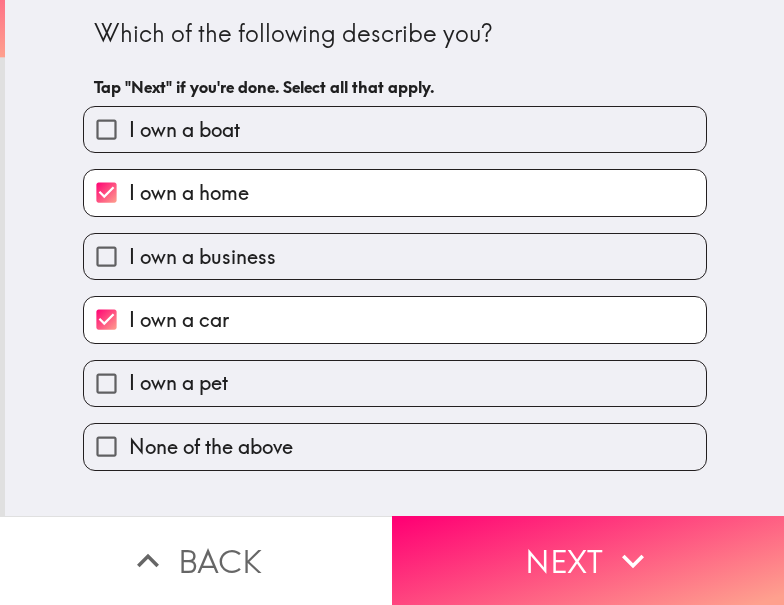 click on "I own a business" at bounding box center [202, 257] 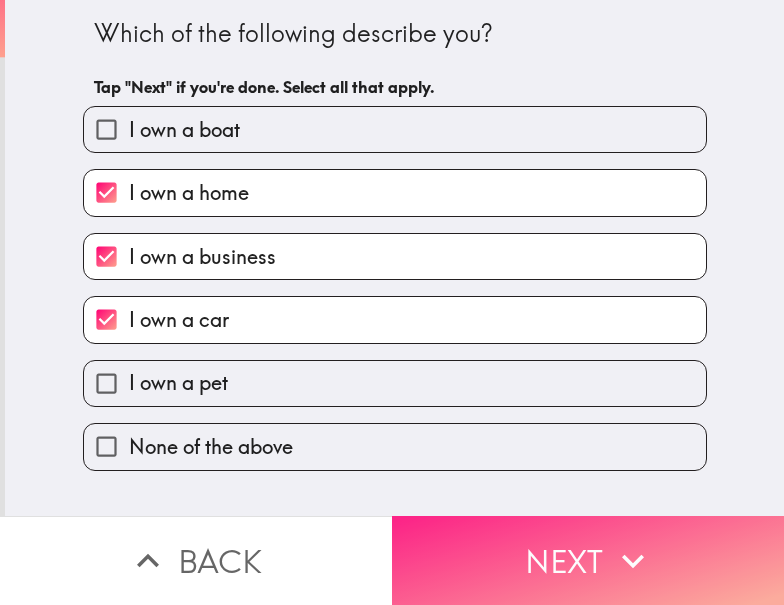 click on "Next" at bounding box center (588, 560) 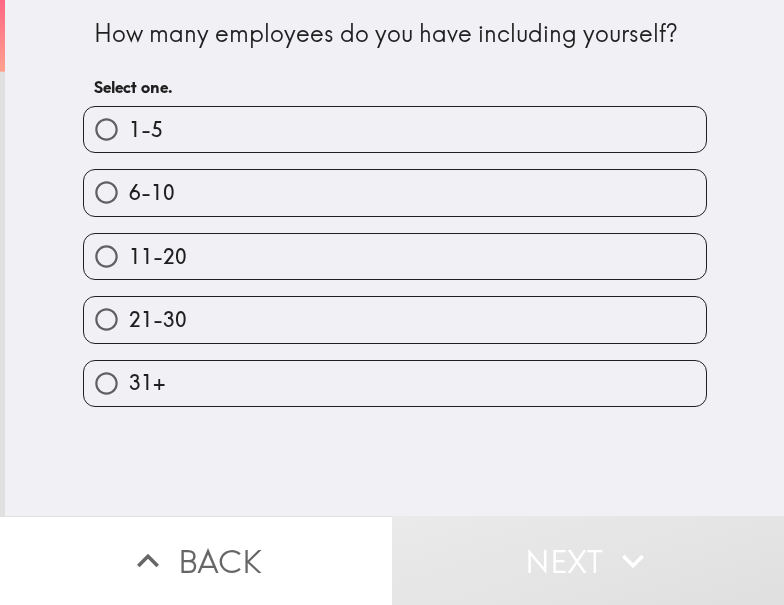 click on "6-10" at bounding box center [387, 184] 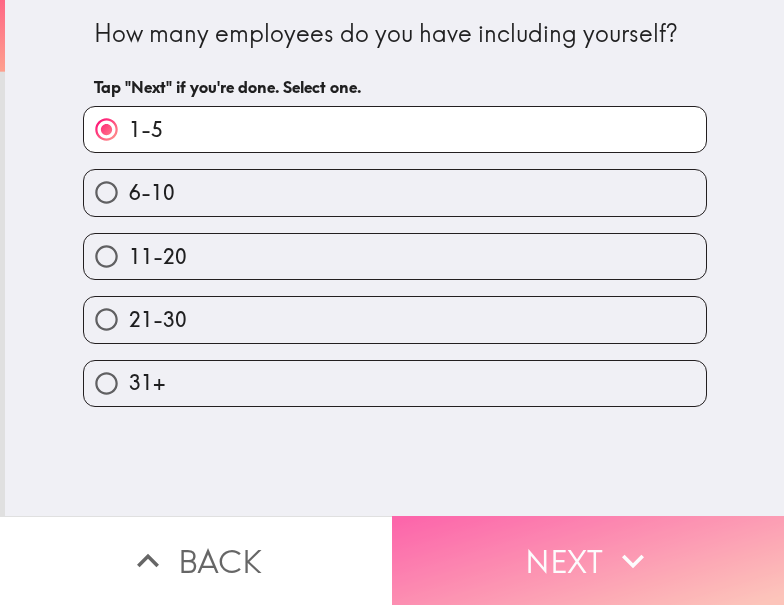click on "Next" at bounding box center (588, 560) 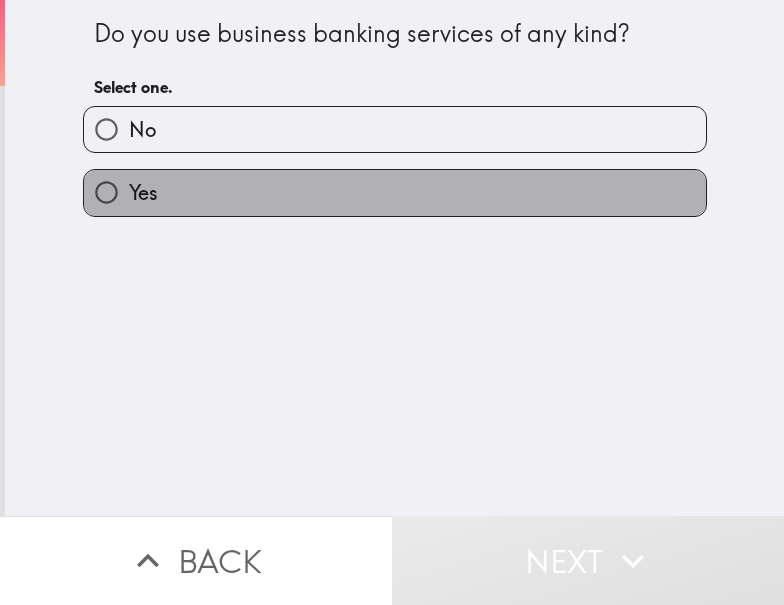 click on "Yes" at bounding box center (395, 192) 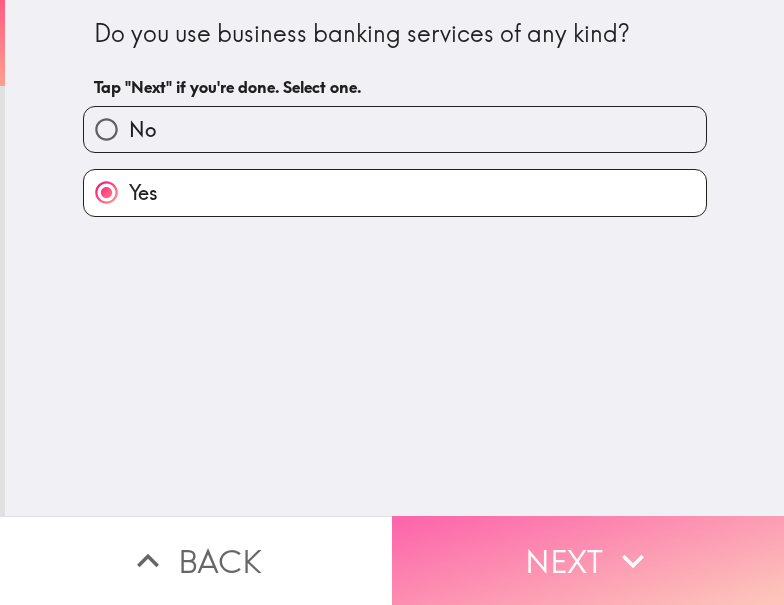 click on "Next" at bounding box center [588, 560] 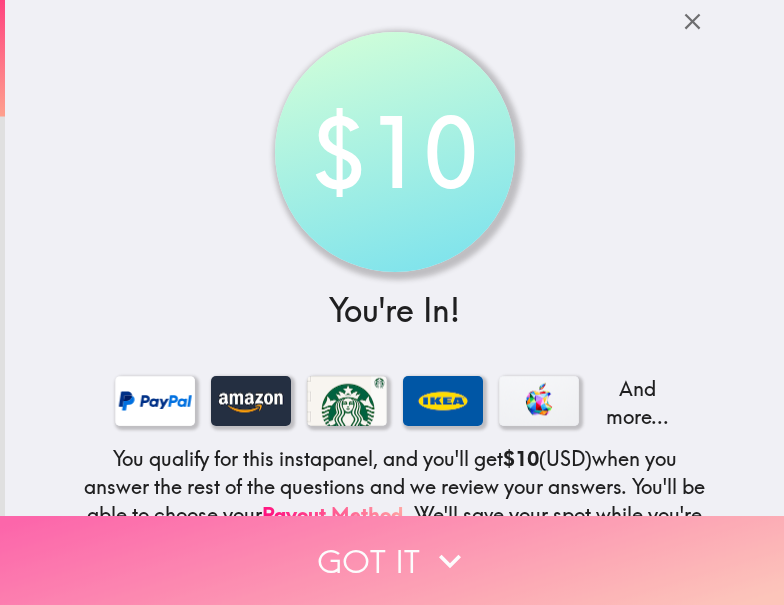 click 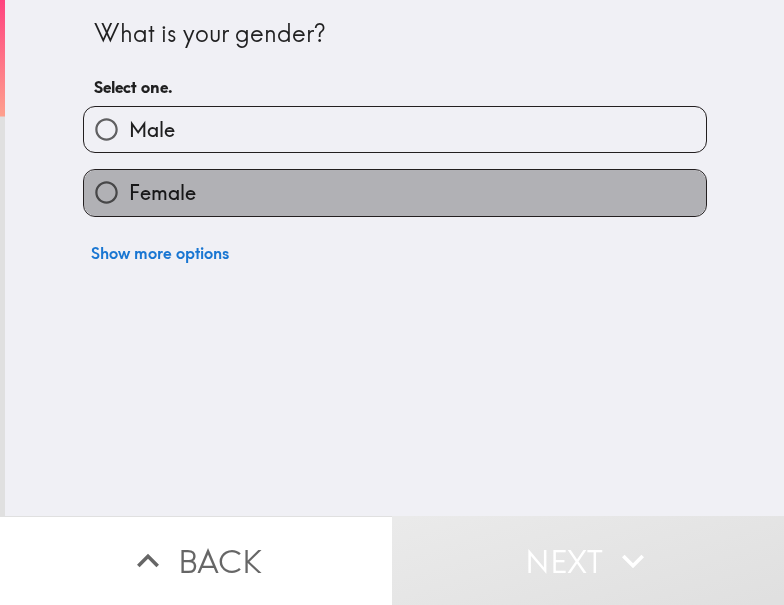 click on "Female" at bounding box center [395, 192] 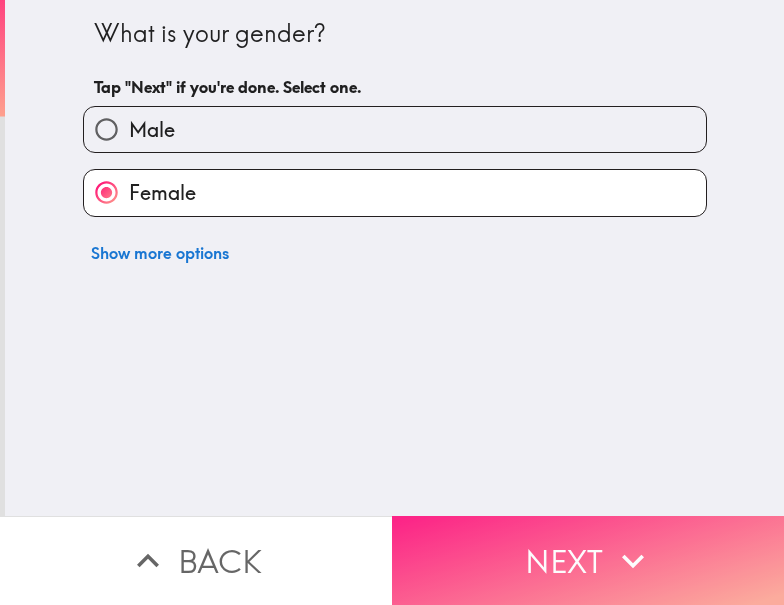 click on "Next" at bounding box center [588, 560] 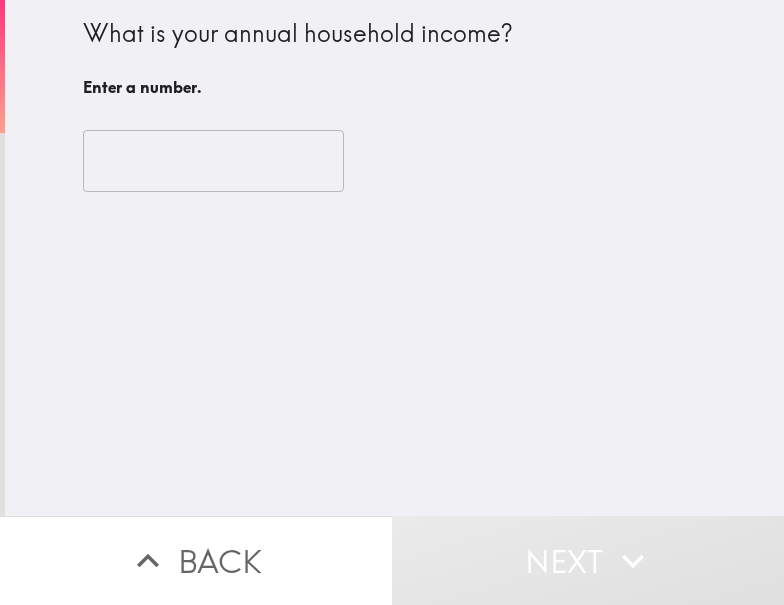 click at bounding box center (213, 161) 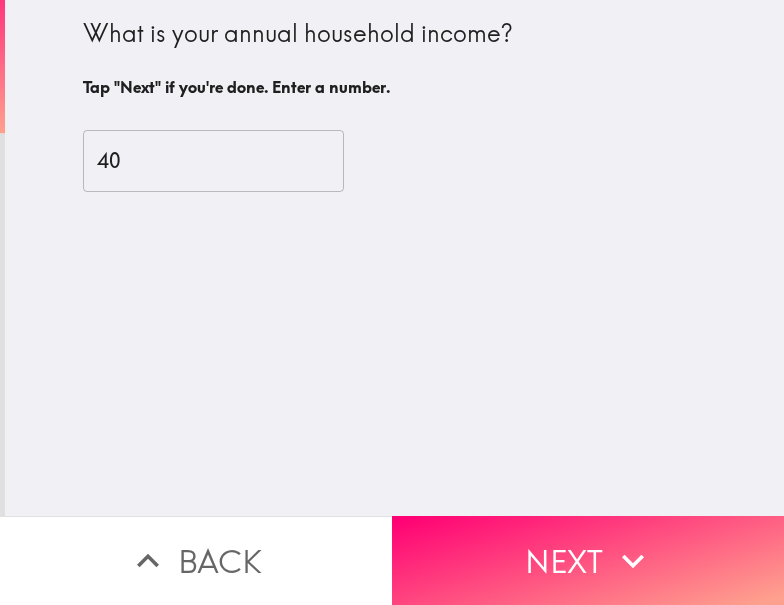 click on "40" at bounding box center (213, 161) 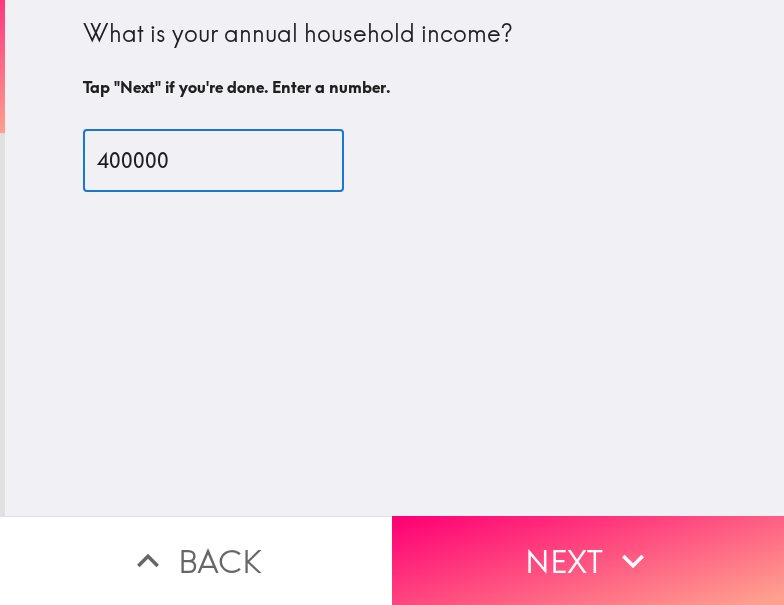 drag, startPoint x: 194, startPoint y: 162, endPoint x: -75, endPoint y: 145, distance: 269.53665 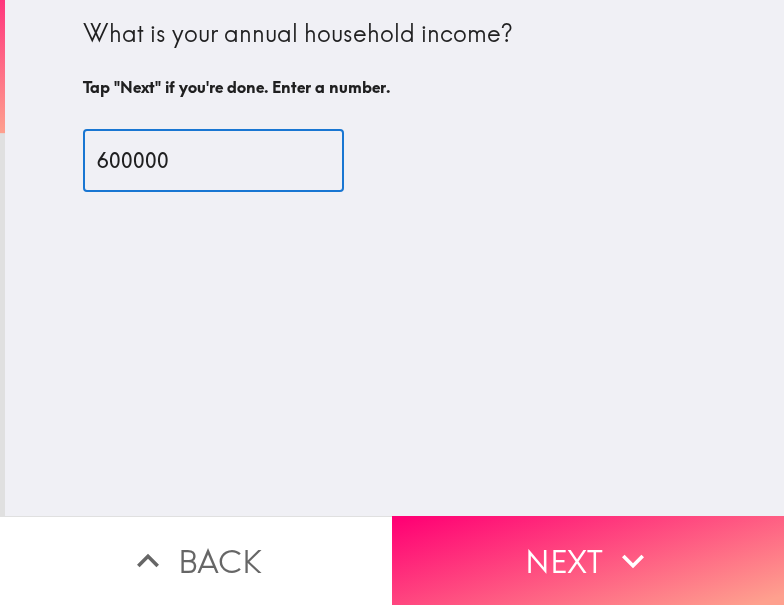 type on "600000" 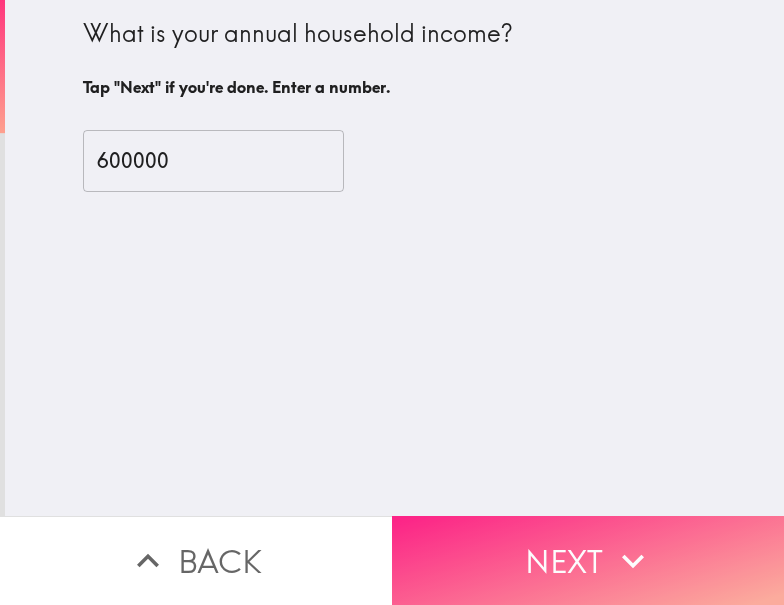 click 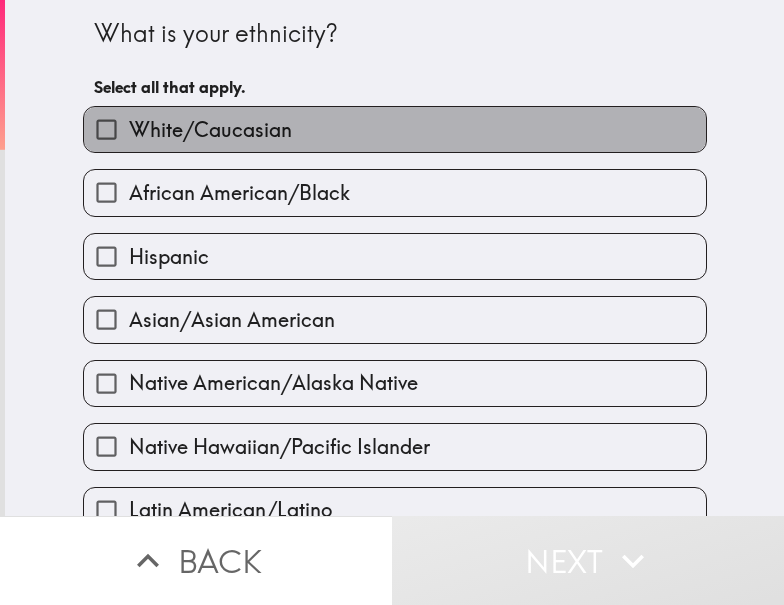 click on "White/Caucasian" at bounding box center [395, 129] 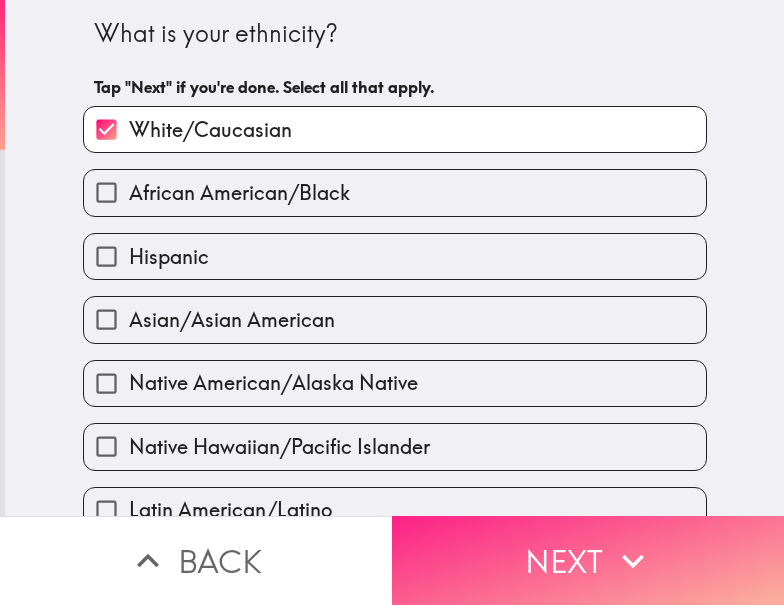 drag, startPoint x: 705, startPoint y: 569, endPoint x: 759, endPoint y: 566, distance: 54.08327 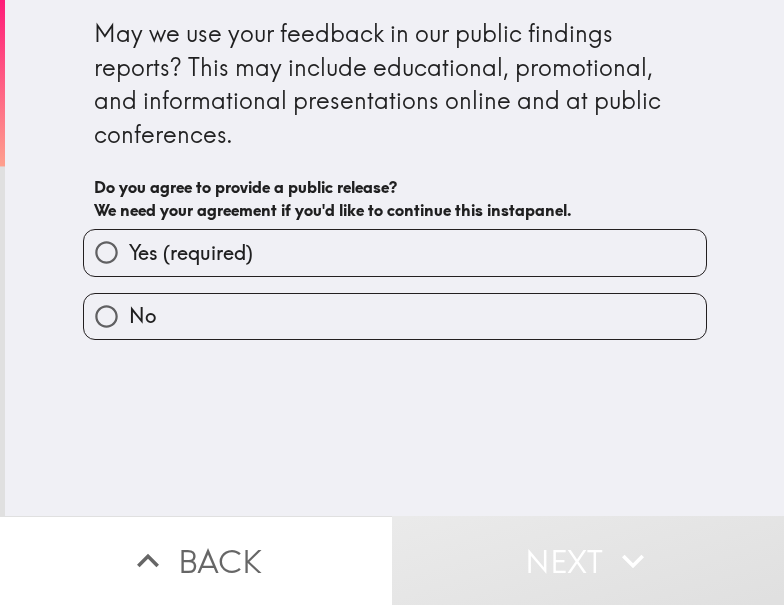 click on "Yes (required)" at bounding box center (395, 252) 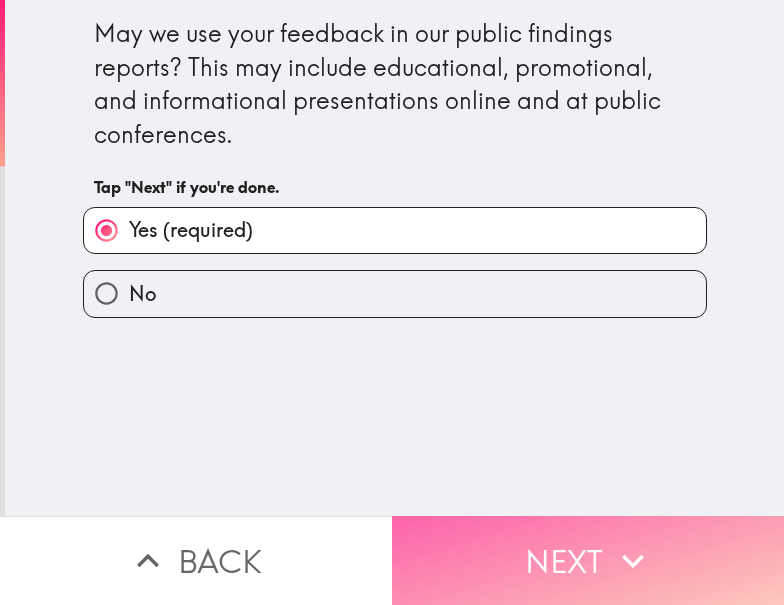 click on "Next" at bounding box center (588, 560) 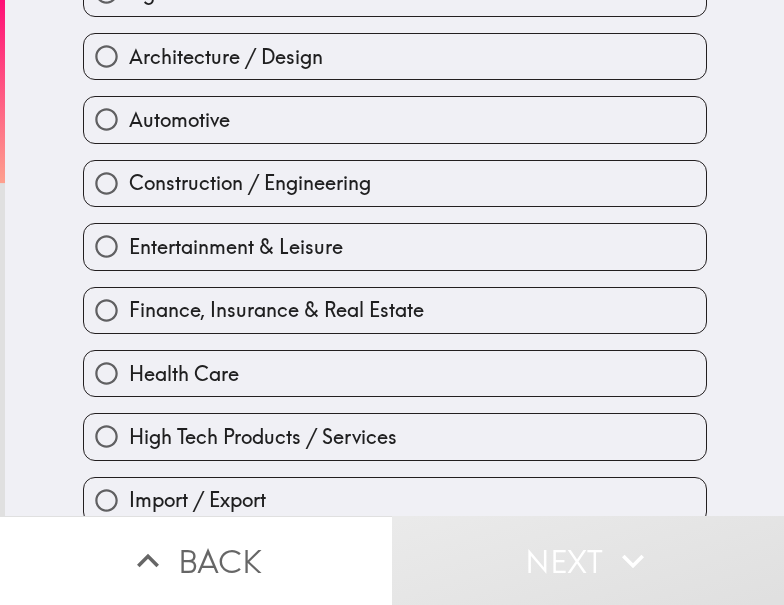 scroll, scrollTop: 500, scrollLeft: 0, axis: vertical 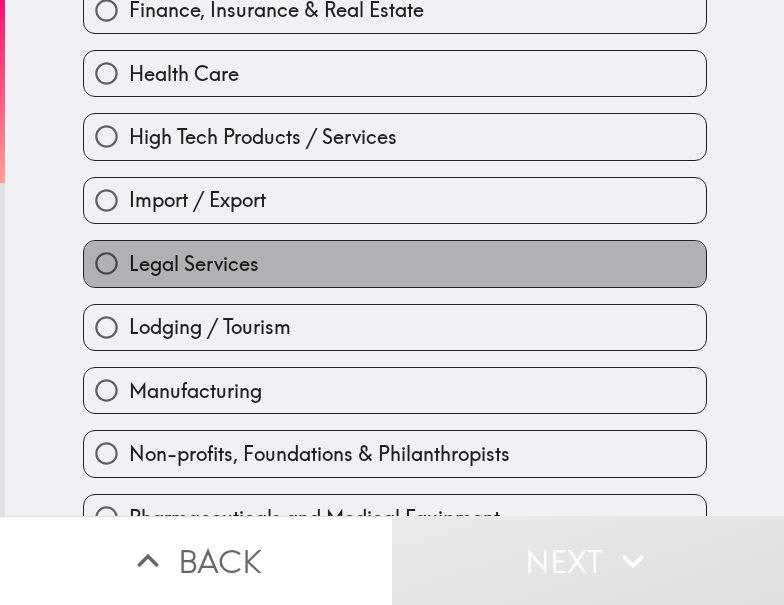 click on "Legal Services" at bounding box center (194, 264) 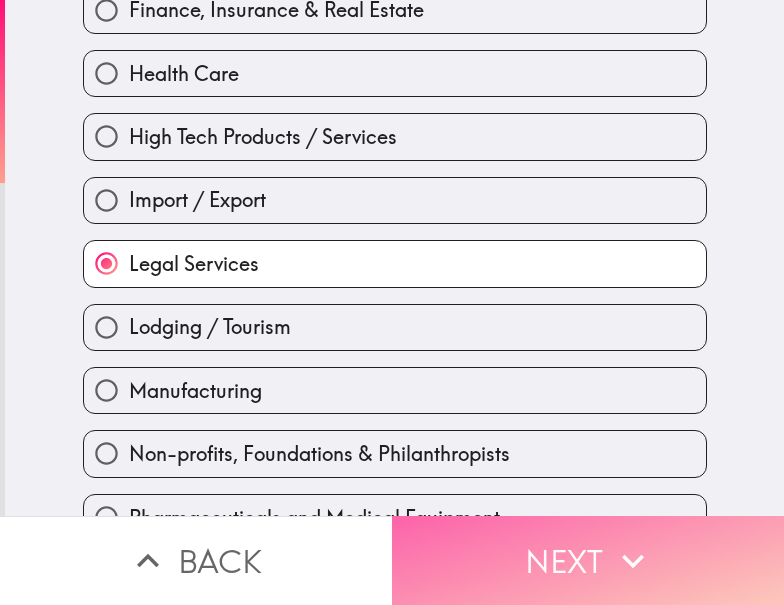 click on "Next" at bounding box center [588, 560] 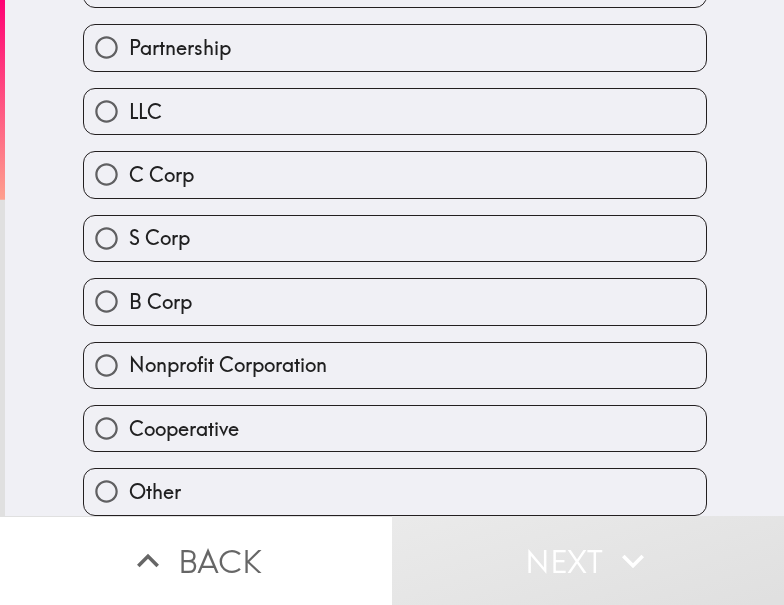 scroll, scrollTop: 0, scrollLeft: 0, axis: both 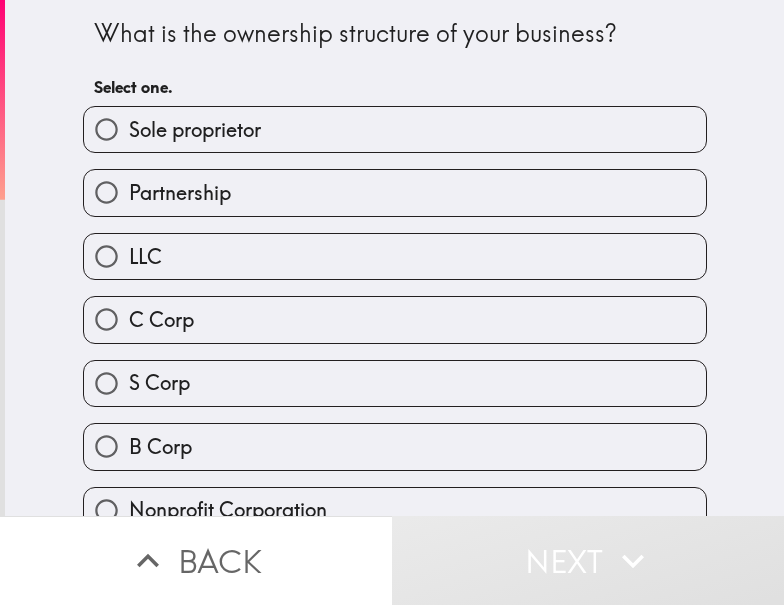 drag, startPoint x: 329, startPoint y: 105, endPoint x: 402, endPoint y: 109, distance: 73.109505 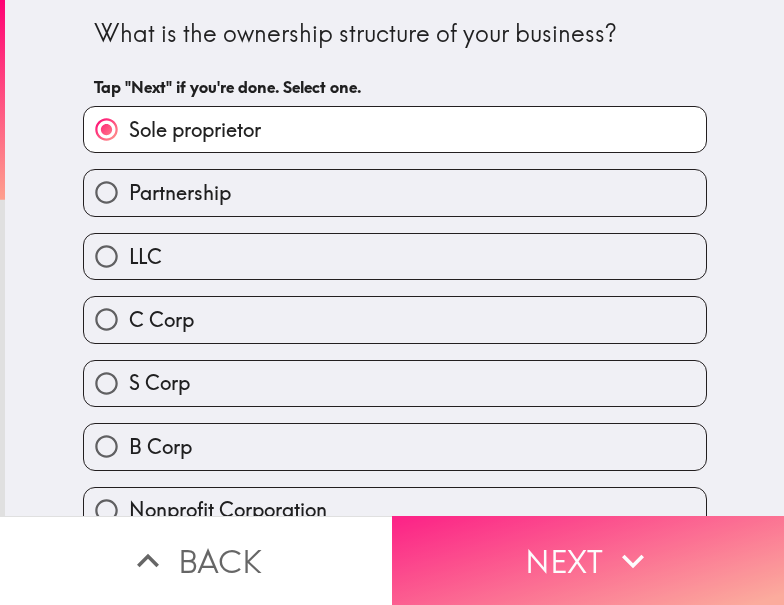 drag, startPoint x: 522, startPoint y: 526, endPoint x: 544, endPoint y: 526, distance: 22 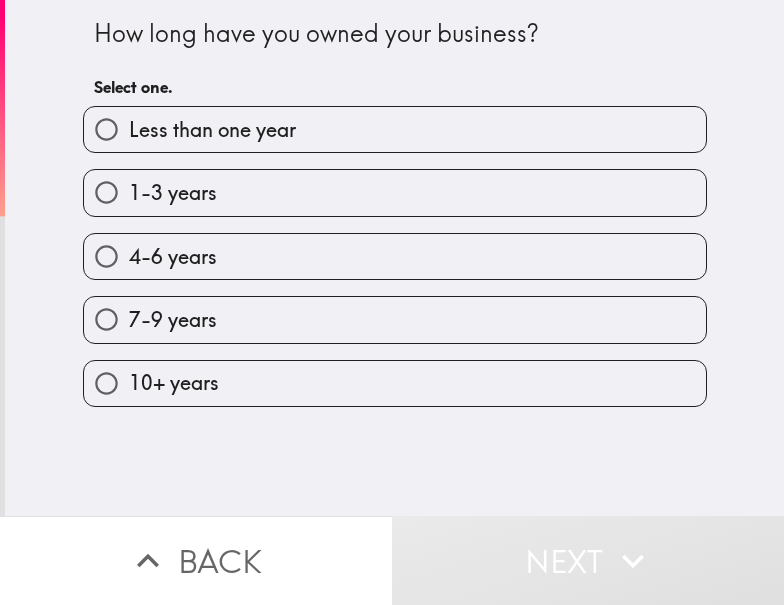 drag, startPoint x: 159, startPoint y: 261, endPoint x: 240, endPoint y: 262, distance: 81.00617 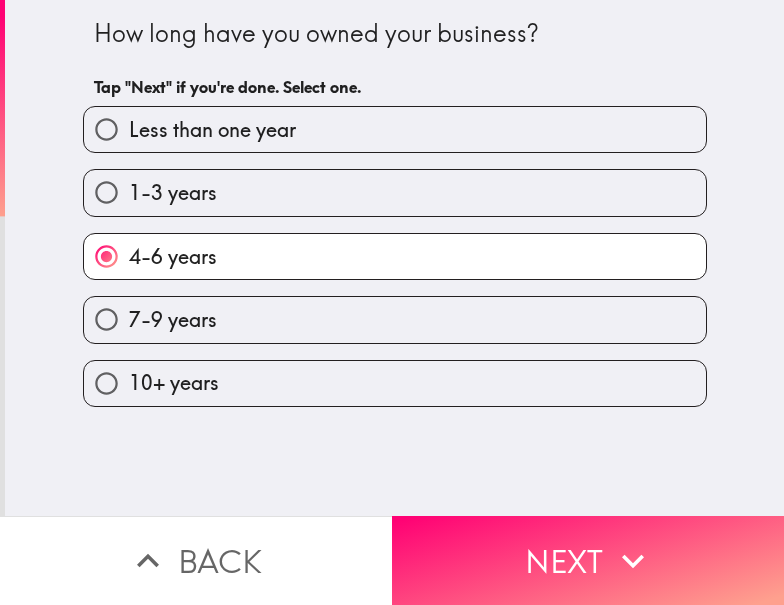 click on "7-9 years" at bounding box center [395, 319] 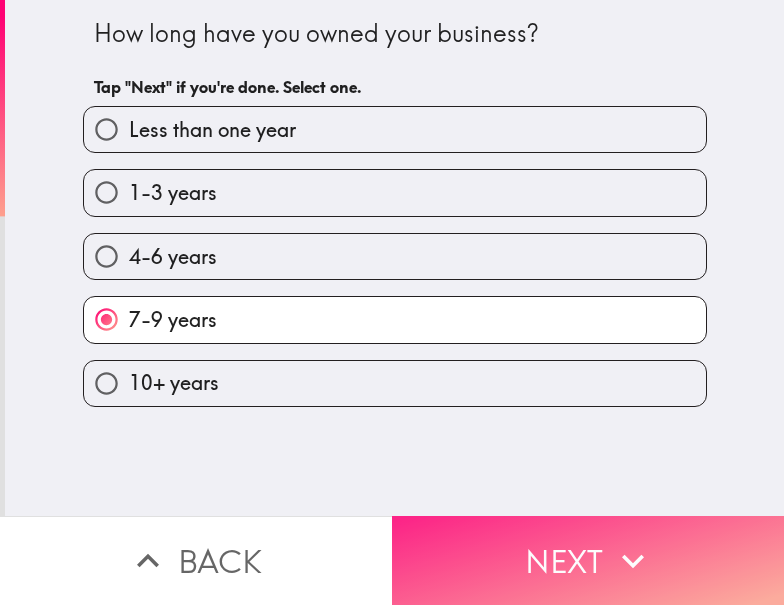 click on "Next" at bounding box center [588, 560] 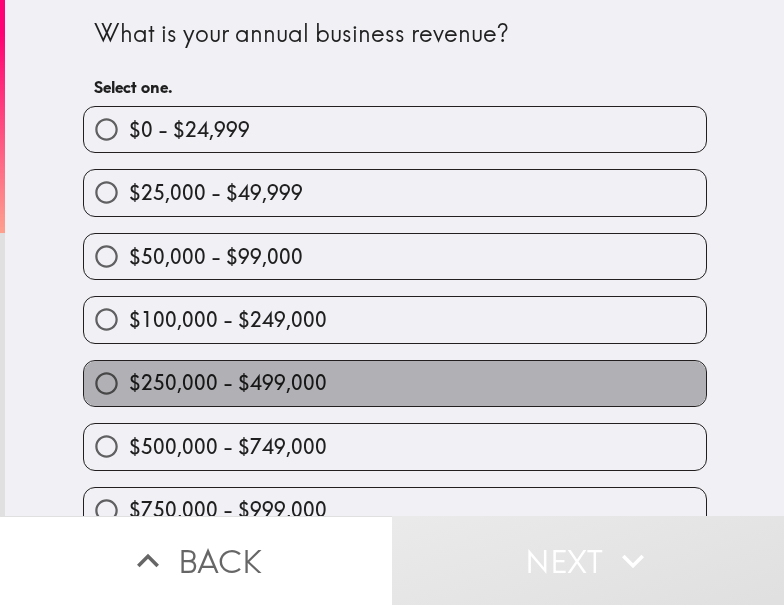 click on "$250,000 - $499,000" at bounding box center [395, 383] 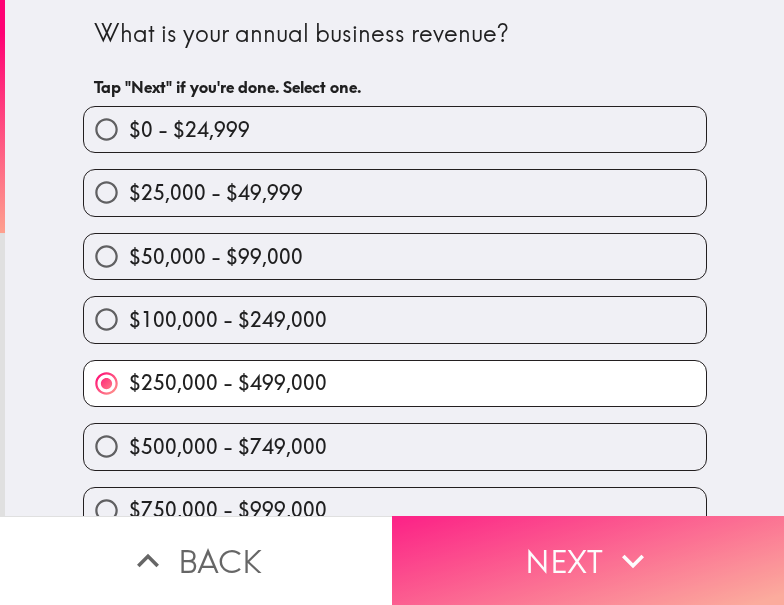 click on "Next" at bounding box center [588, 560] 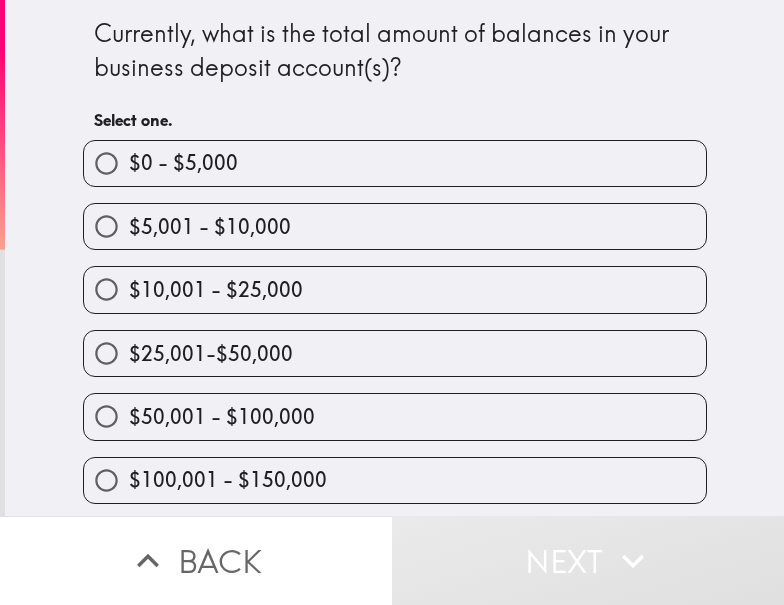 scroll, scrollTop: 200, scrollLeft: 0, axis: vertical 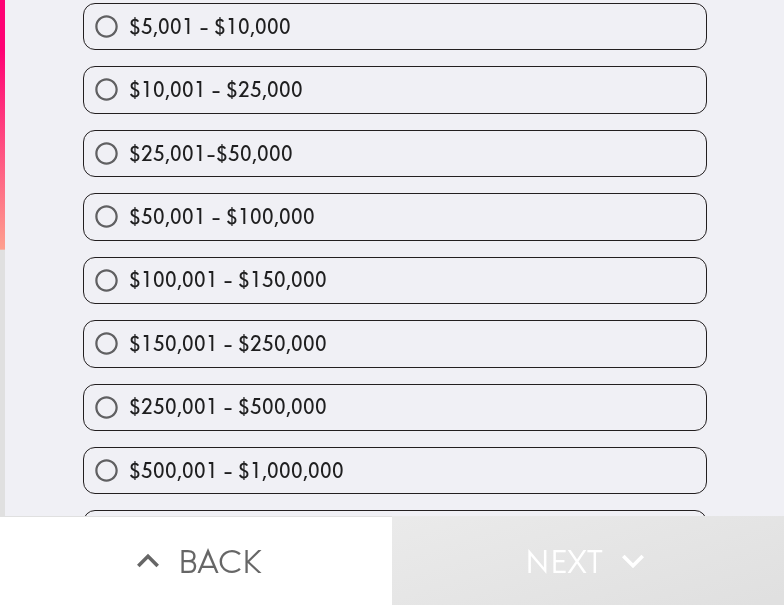 drag, startPoint x: 291, startPoint y: 342, endPoint x: 253, endPoint y: 352, distance: 39.293766 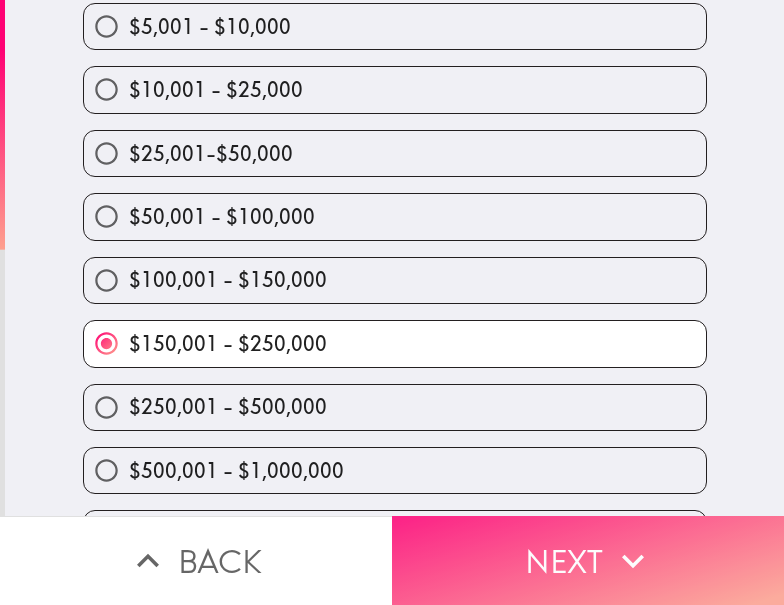 click on "Next" at bounding box center (588, 560) 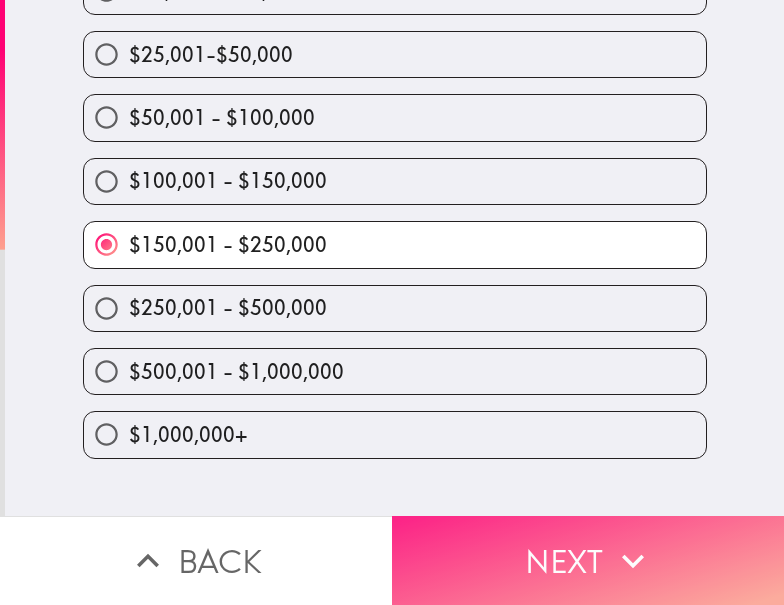 scroll, scrollTop: 0, scrollLeft: 0, axis: both 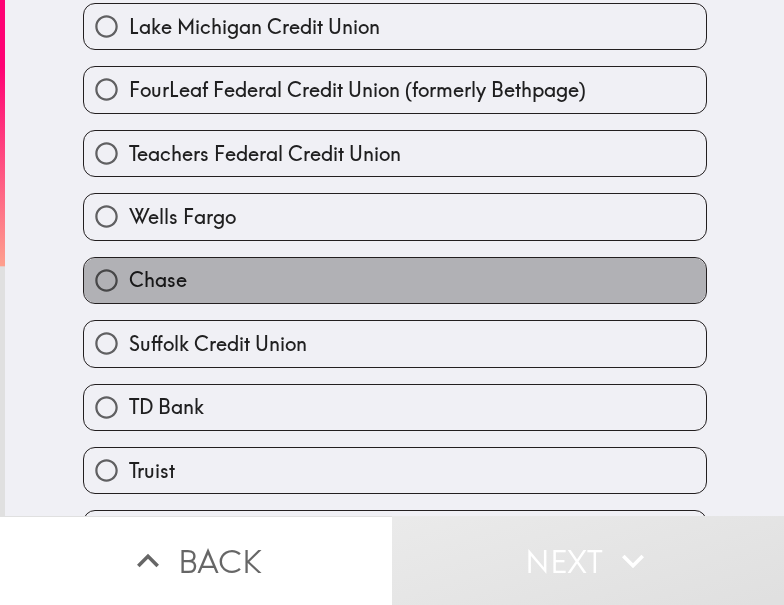 click on "Chase" at bounding box center [395, 280] 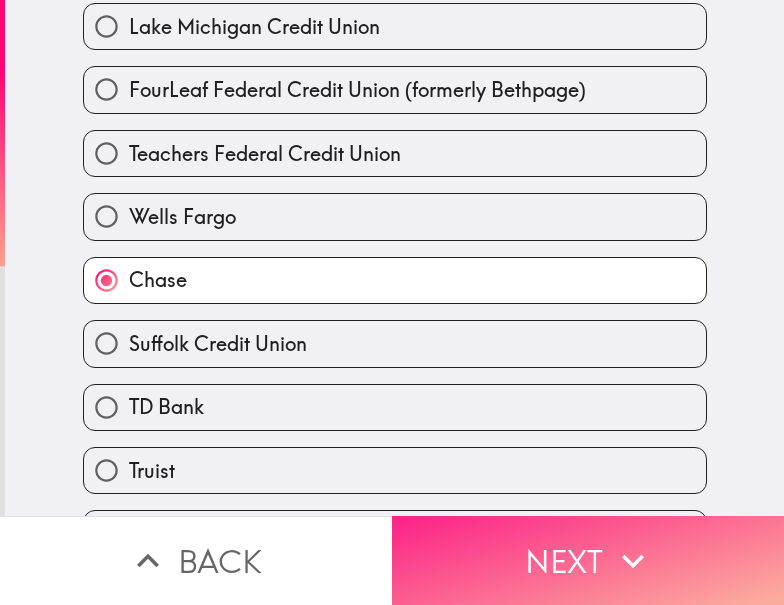 click 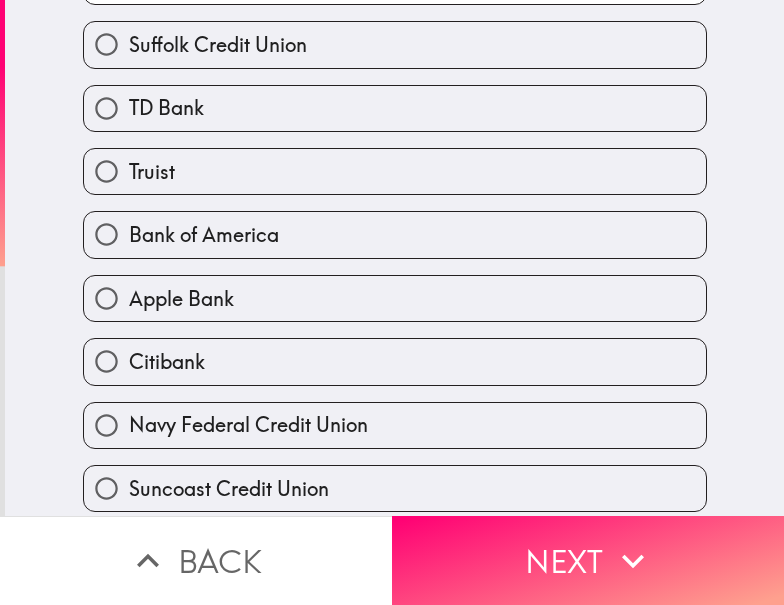 scroll, scrollTop: 0, scrollLeft: 0, axis: both 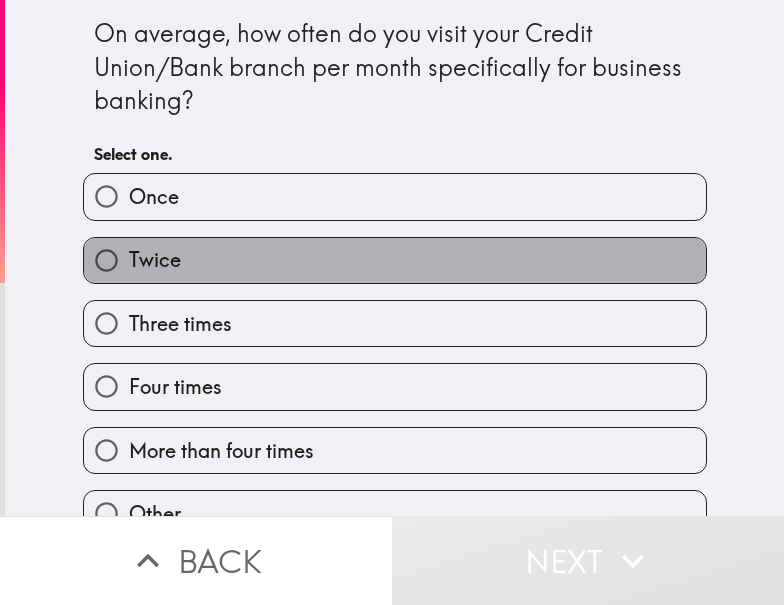 click on "Twice" at bounding box center (155, 260) 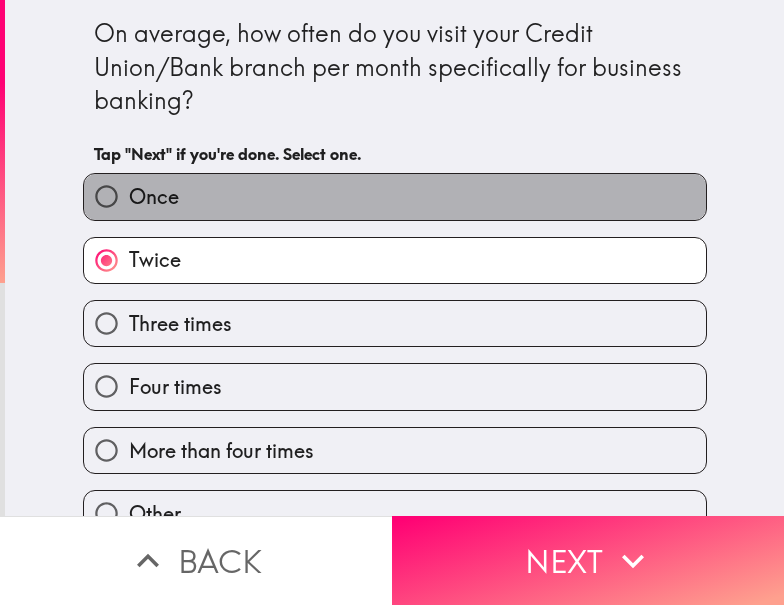 click on "Once" at bounding box center (395, 196) 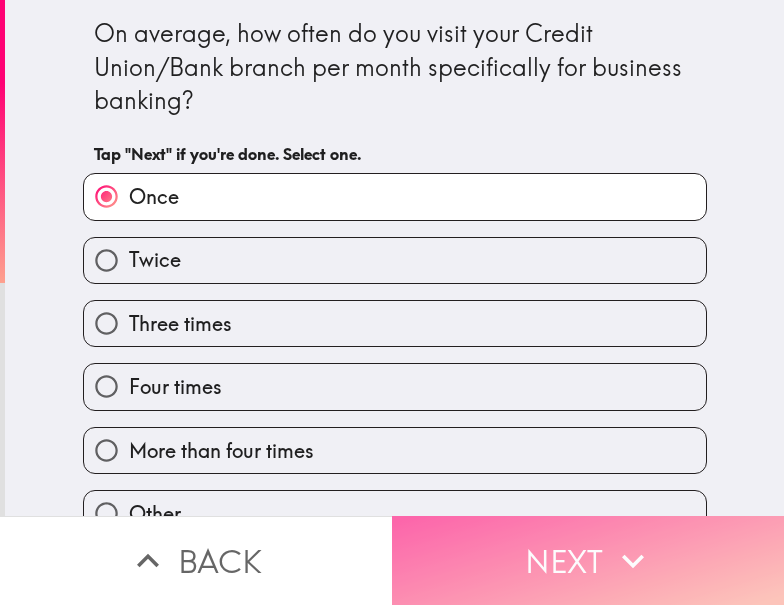 drag, startPoint x: 498, startPoint y: 557, endPoint x: 783, endPoint y: 549, distance: 285.11224 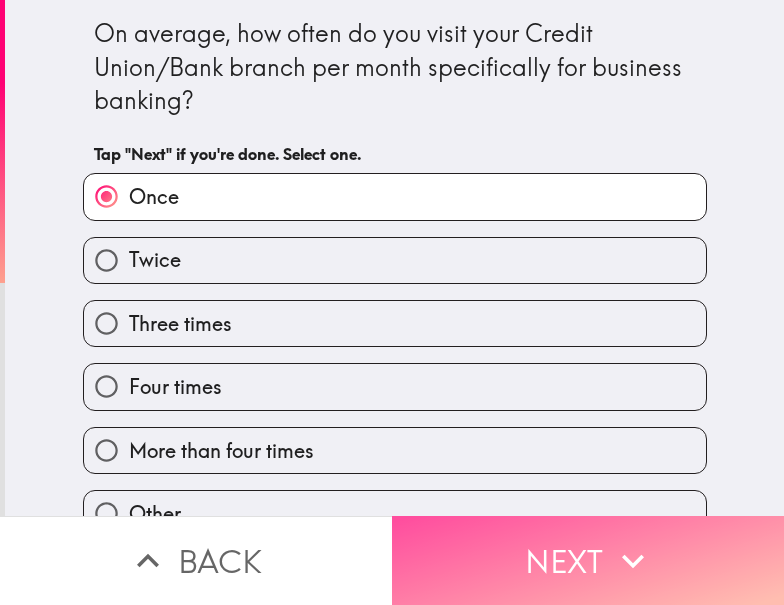 click on "Next" at bounding box center [588, 560] 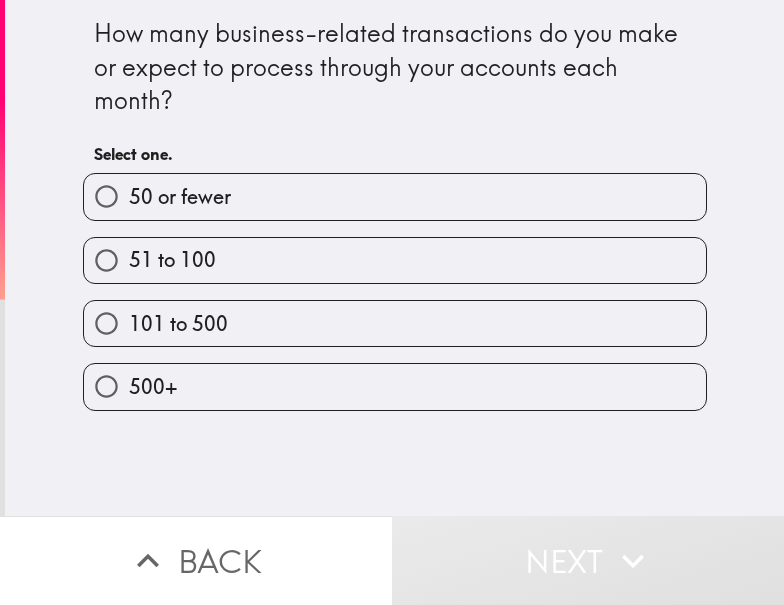 click on "101 to 500" at bounding box center [106, 323] 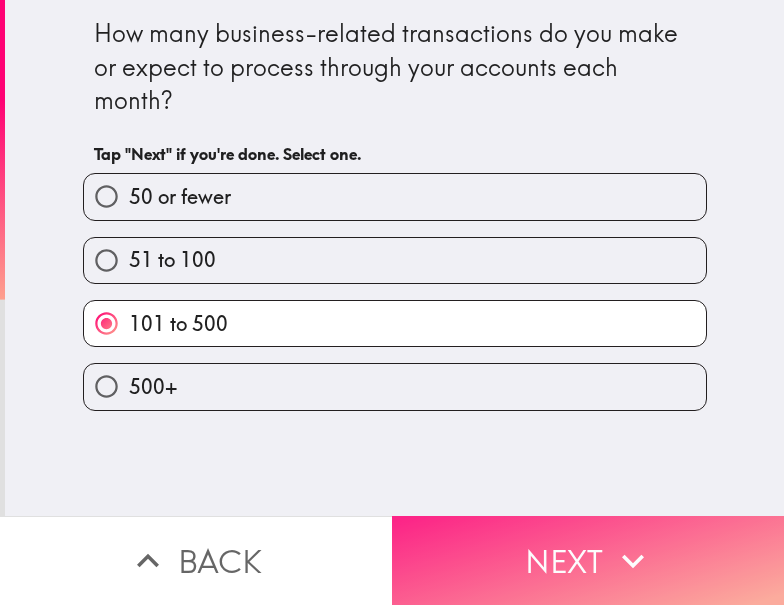 drag, startPoint x: 602, startPoint y: 524, endPoint x: 653, endPoint y: 527, distance: 51.088158 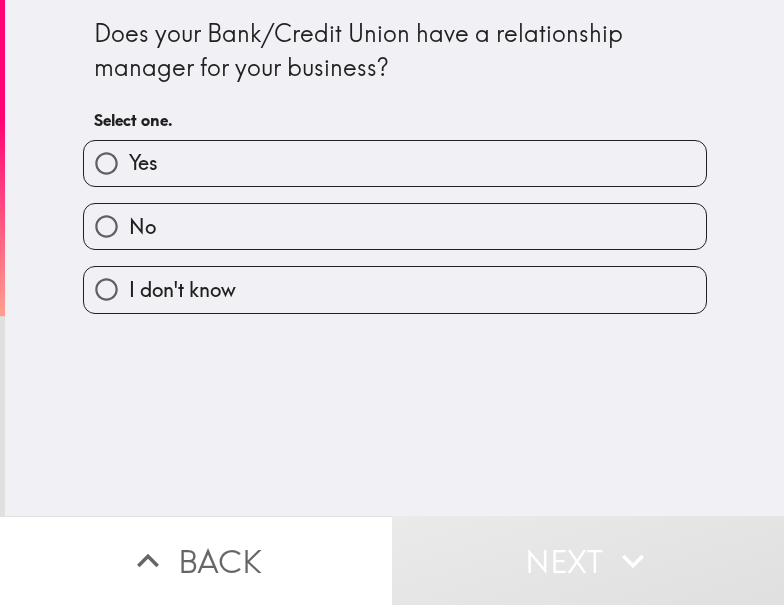 click on "No" at bounding box center (387, 218) 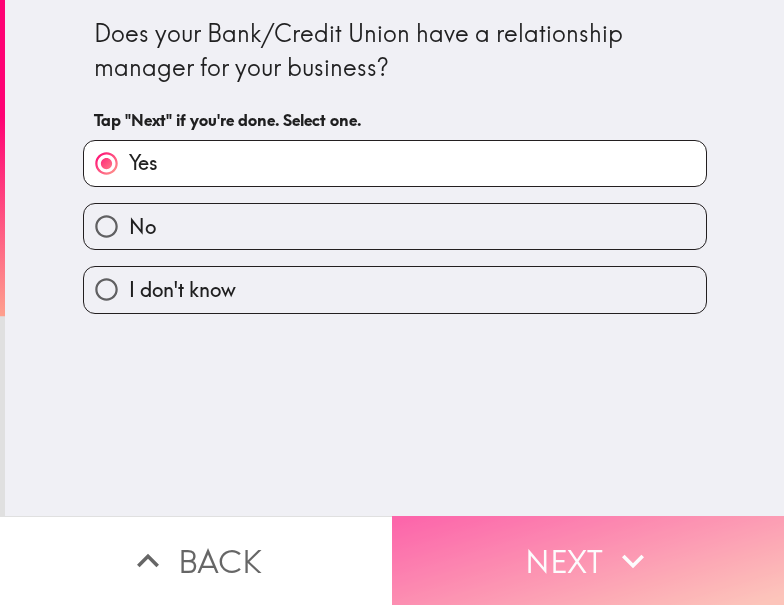 drag, startPoint x: 630, startPoint y: 536, endPoint x: 745, endPoint y: 536, distance: 115 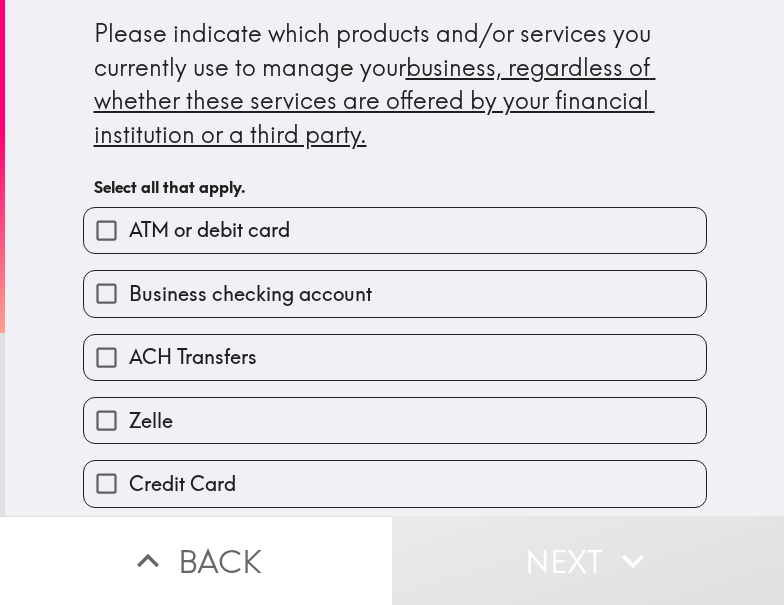 scroll, scrollTop: 200, scrollLeft: 0, axis: vertical 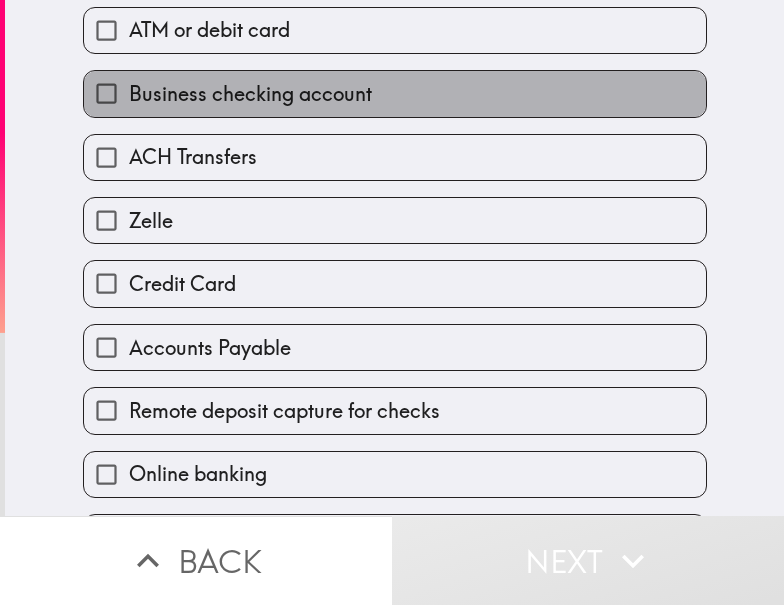 click on "Business checking account" at bounding box center [250, 94] 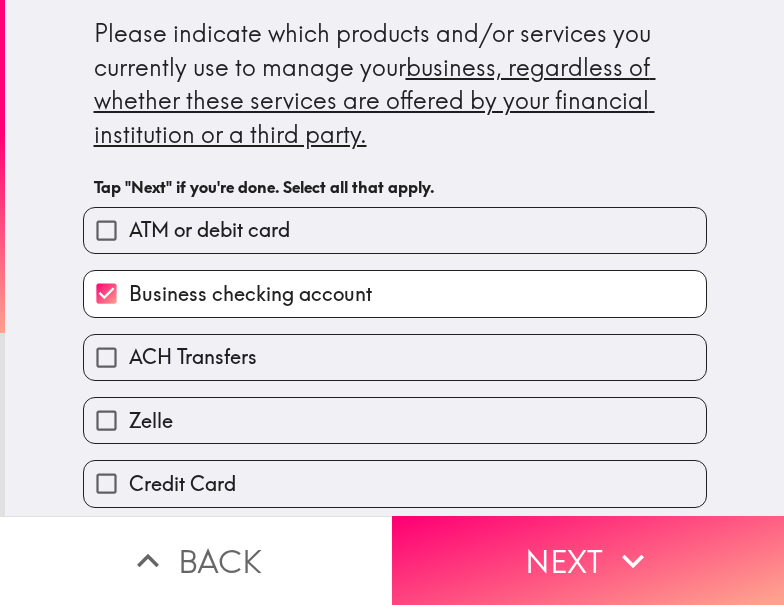 scroll, scrollTop: 200, scrollLeft: 0, axis: vertical 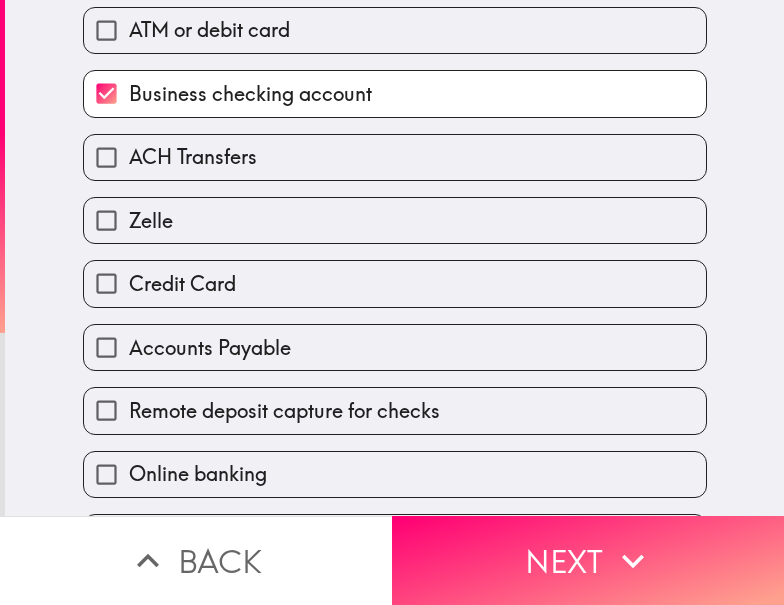 click on "ACH Transfers" at bounding box center [193, 157] 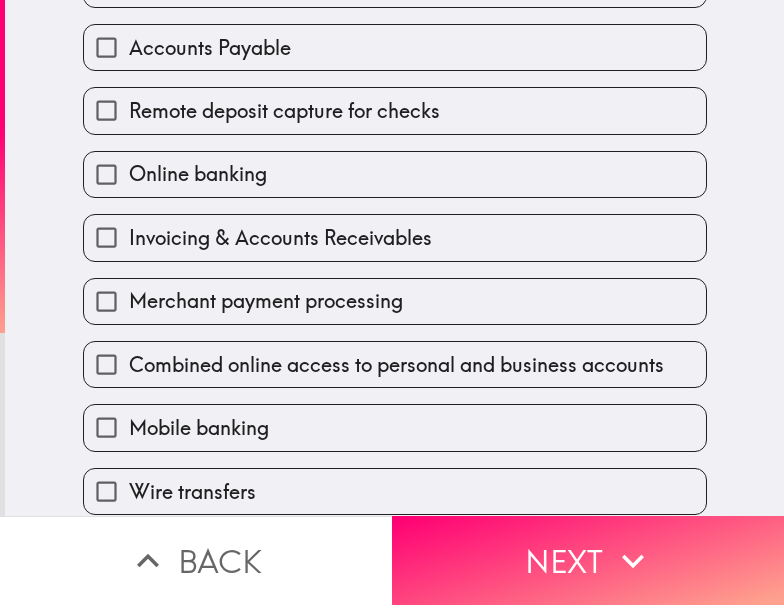scroll, scrollTop: 600, scrollLeft: 0, axis: vertical 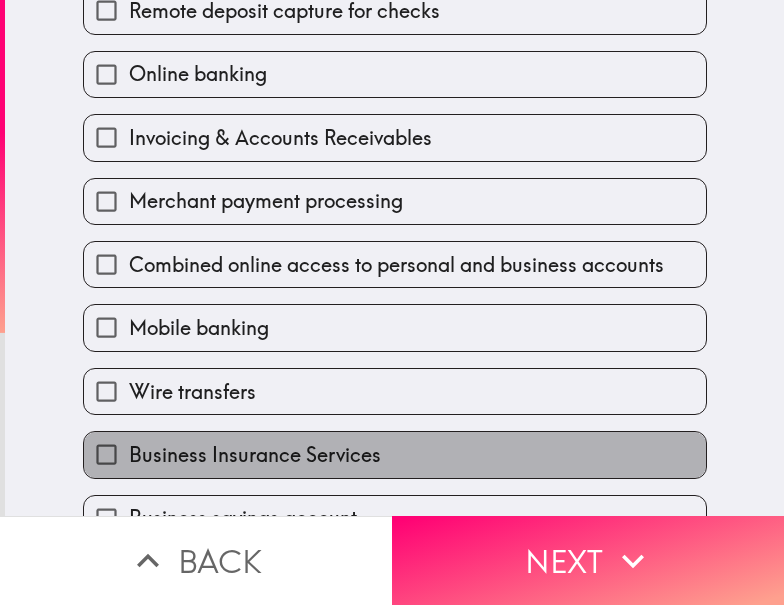 click on "Business Insurance Services" at bounding box center [255, 455] 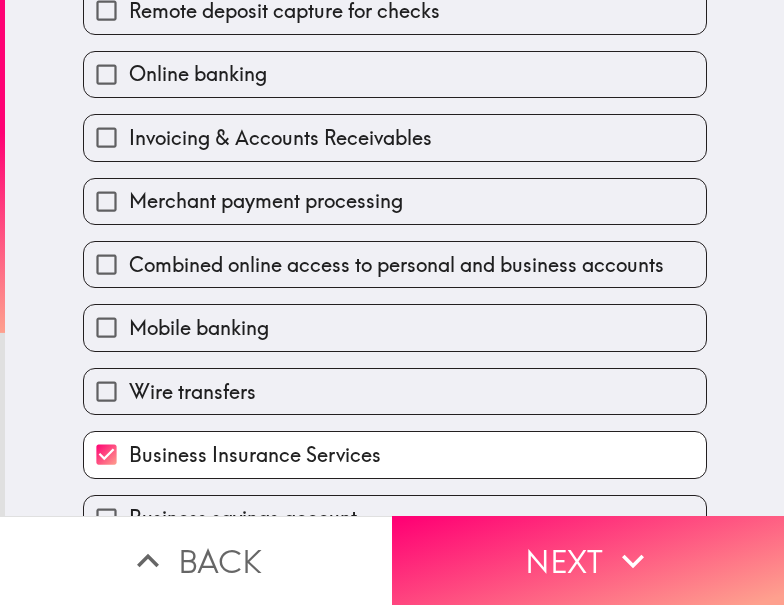 scroll, scrollTop: 707, scrollLeft: 0, axis: vertical 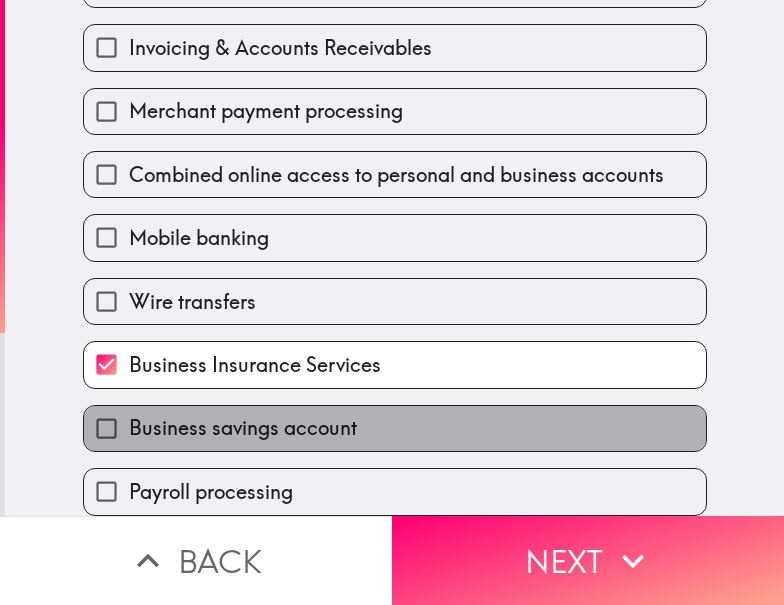 click on "Business savings account" at bounding box center [243, 428] 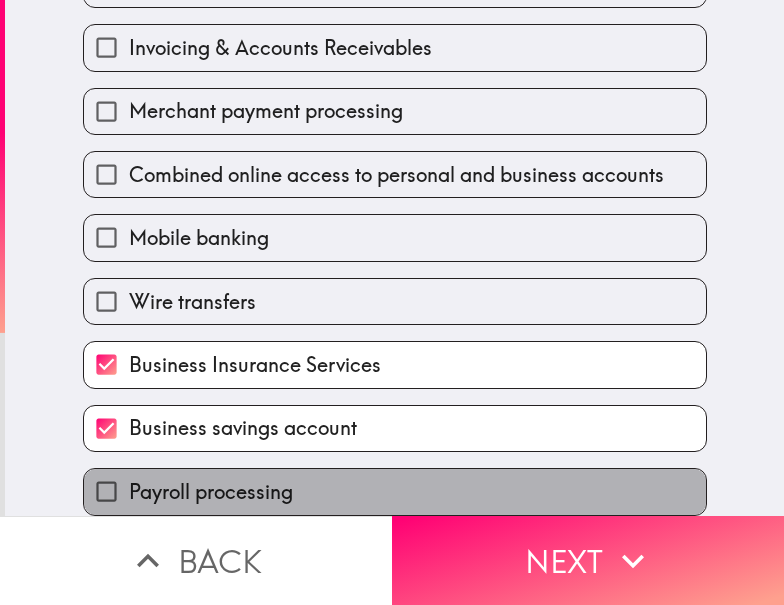 click on "Payroll processing" at bounding box center [211, 492] 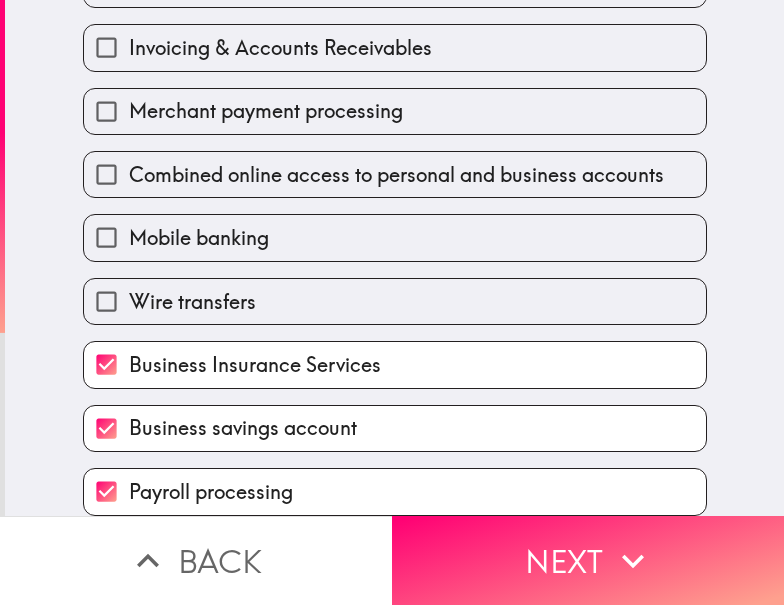 click on "Wire transfers" at bounding box center (192, 302) 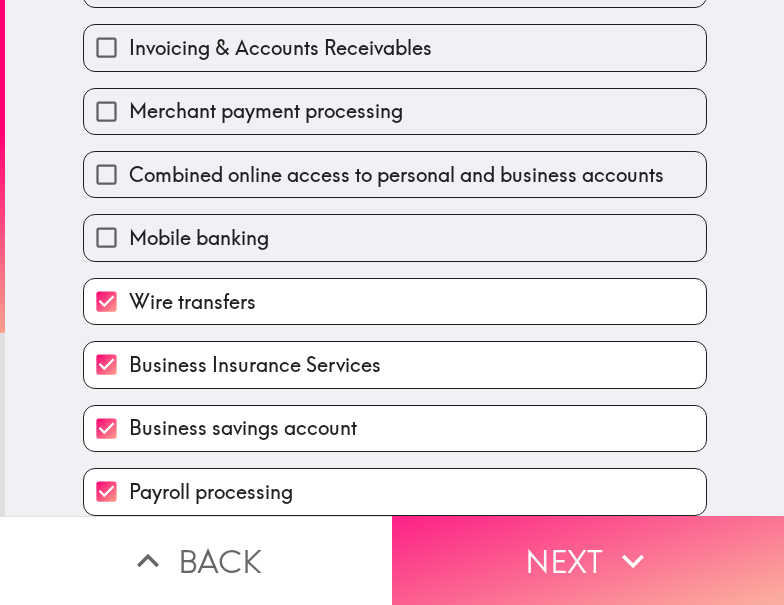drag, startPoint x: 720, startPoint y: 549, endPoint x: 756, endPoint y: 545, distance: 36.221542 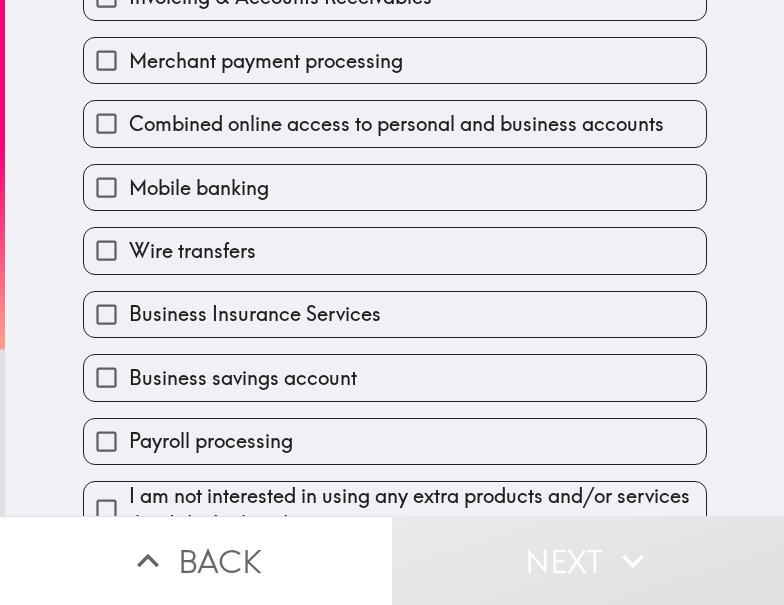 scroll, scrollTop: 407, scrollLeft: 0, axis: vertical 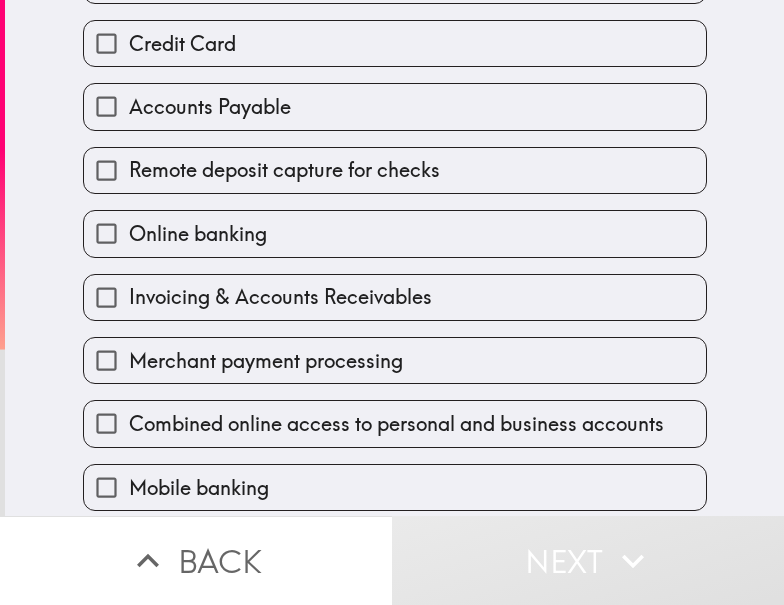 click on "Credit Card" at bounding box center [395, 43] 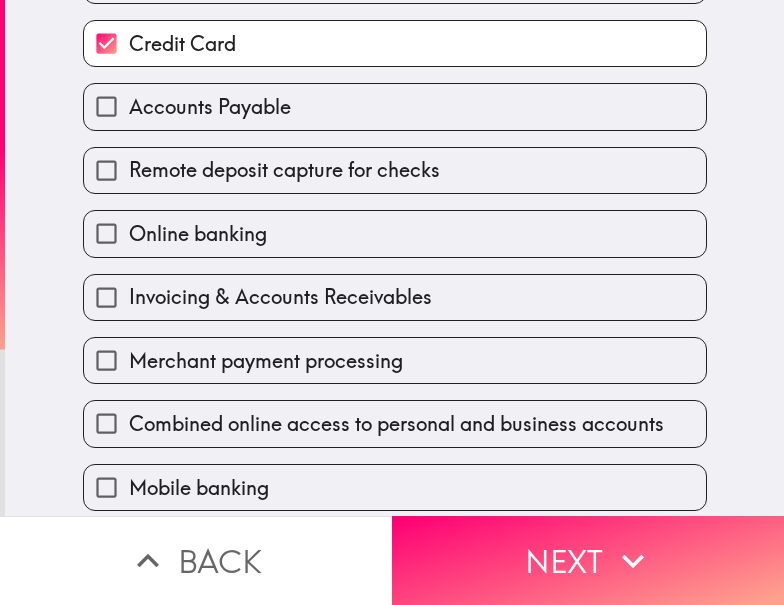 click on "Accounts Payable" at bounding box center [395, 106] 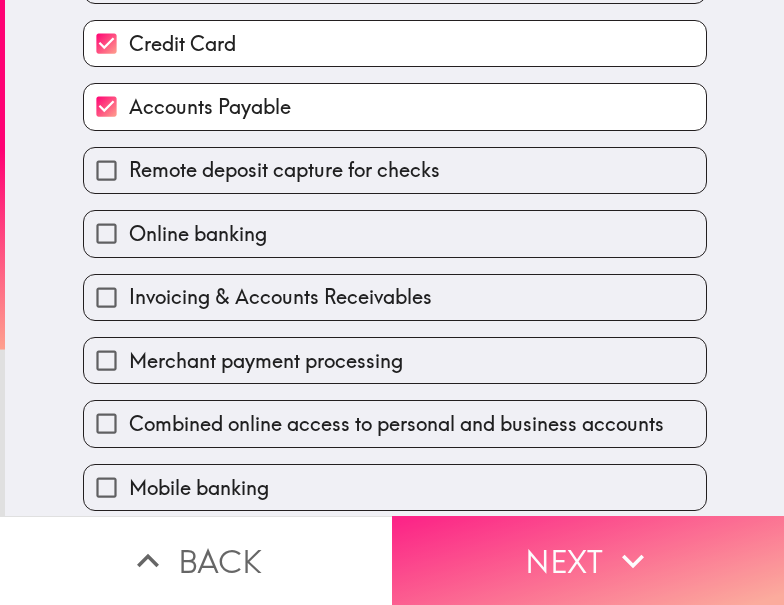 click on "Next" at bounding box center [588, 560] 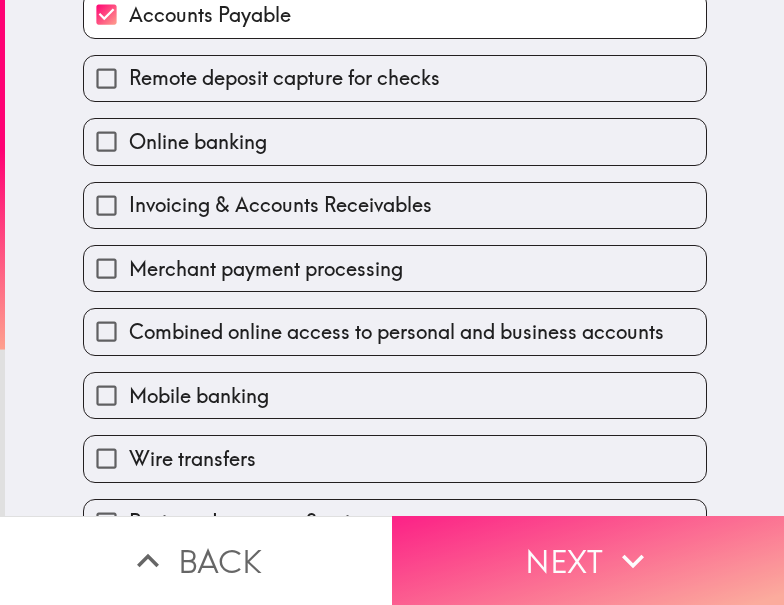 scroll, scrollTop: 0, scrollLeft: 0, axis: both 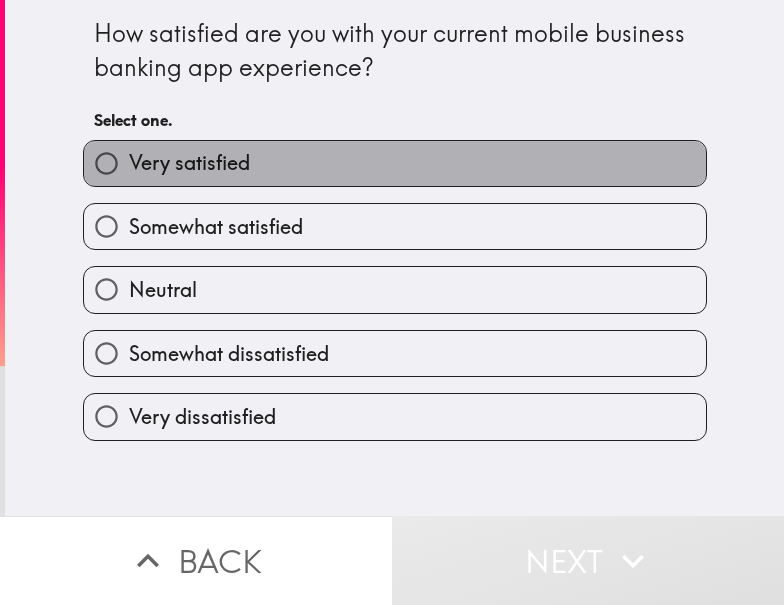 click on "Very satisfied" at bounding box center [395, 163] 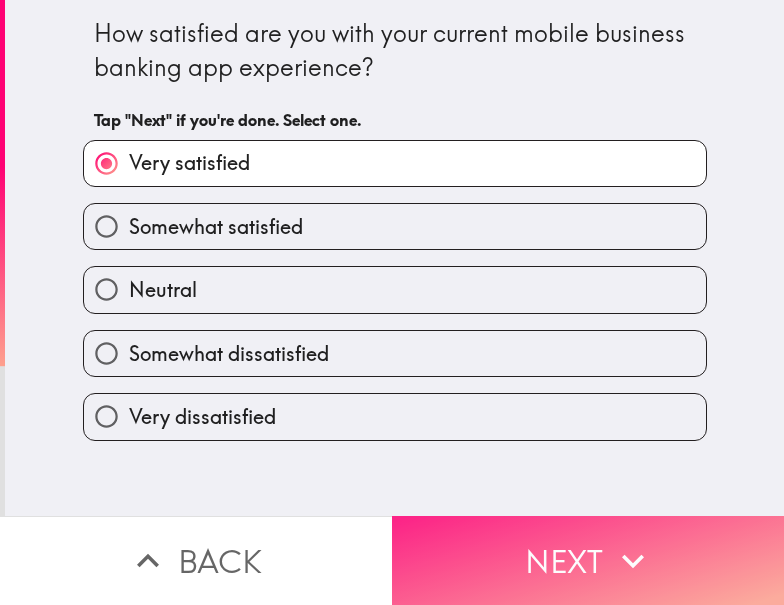 drag, startPoint x: 495, startPoint y: 536, endPoint x: 534, endPoint y: 536, distance: 39 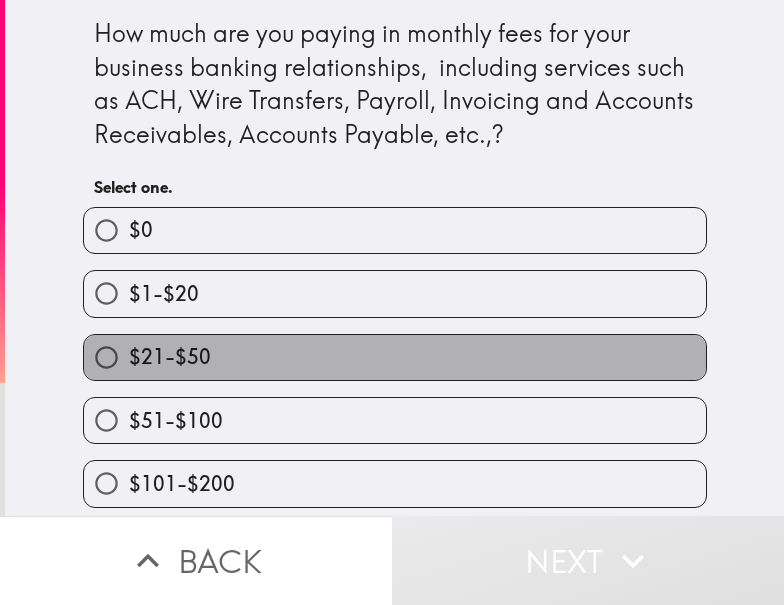 click on "$21-$50" at bounding box center [170, 357] 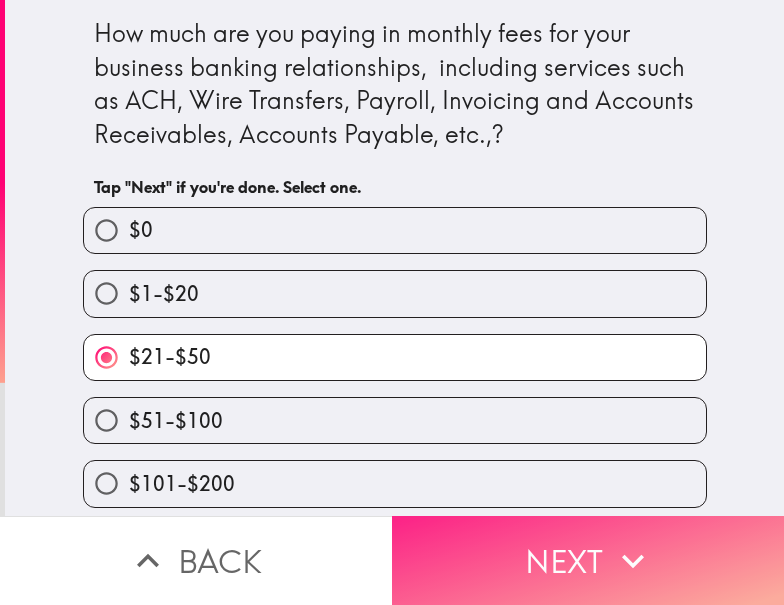 drag, startPoint x: 637, startPoint y: 547, endPoint x: 751, endPoint y: 547, distance: 114 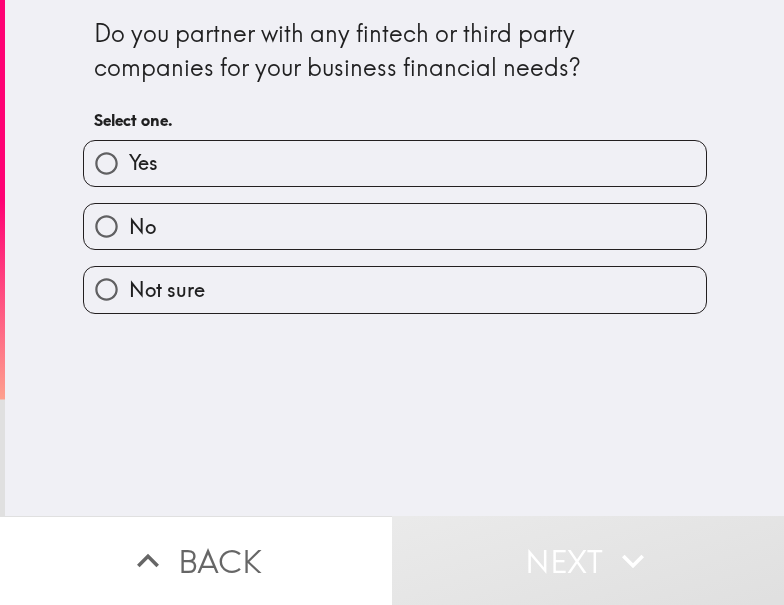 drag, startPoint x: 242, startPoint y: 161, endPoint x: 272, endPoint y: 163, distance: 30.066593 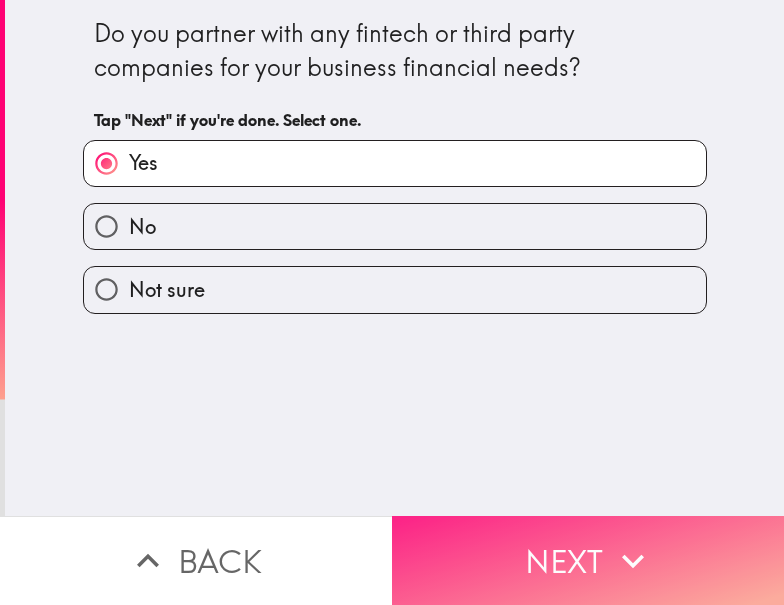 click on "Next" at bounding box center [588, 560] 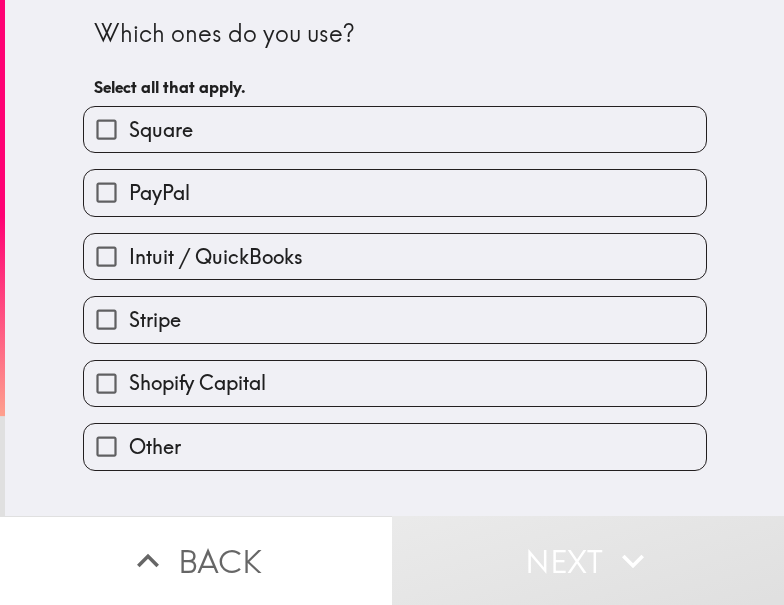 click on "Intuit / QuickBooks" at bounding box center [216, 257] 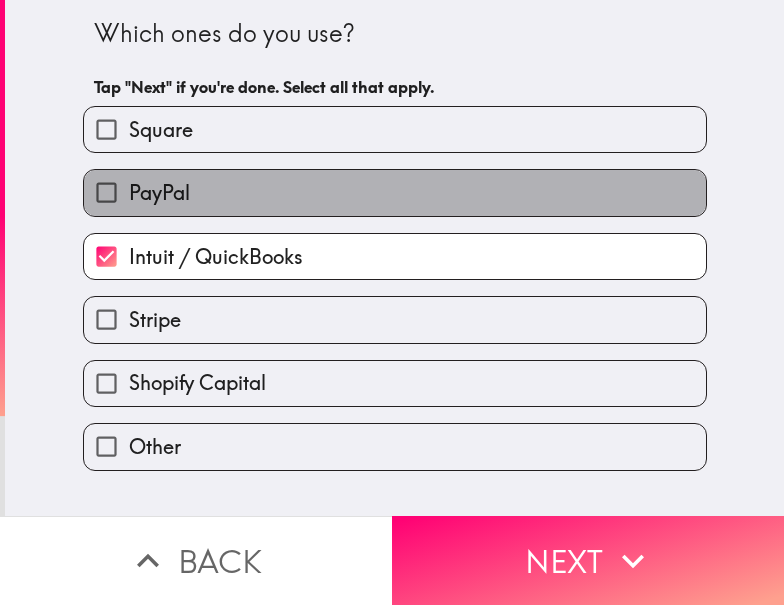 click on "PayPal" at bounding box center [395, 192] 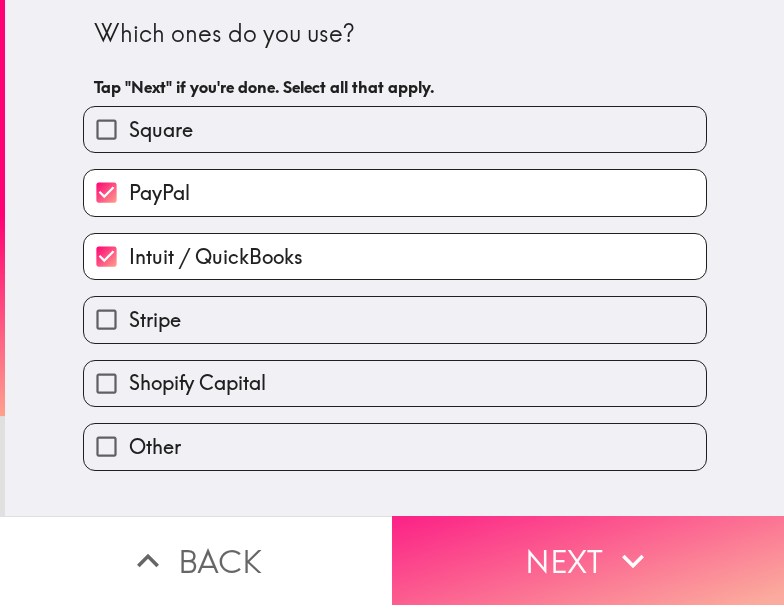click on "Next" at bounding box center (588, 560) 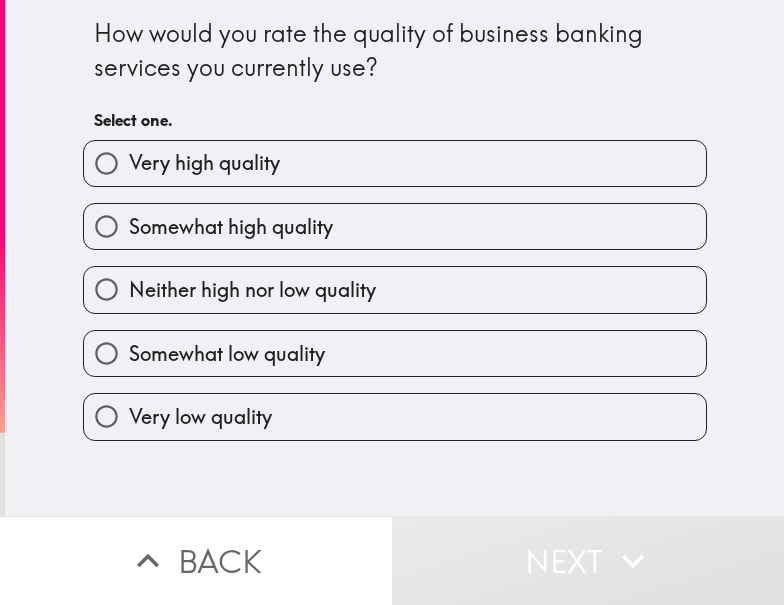 drag, startPoint x: 255, startPoint y: 150, endPoint x: 376, endPoint y: 153, distance: 121.037186 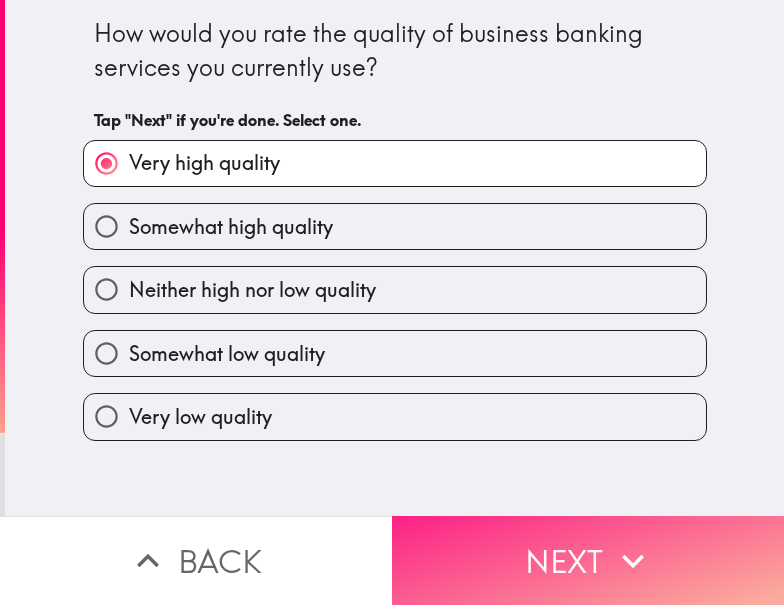 drag, startPoint x: 575, startPoint y: 554, endPoint x: 745, endPoint y: 550, distance: 170.04706 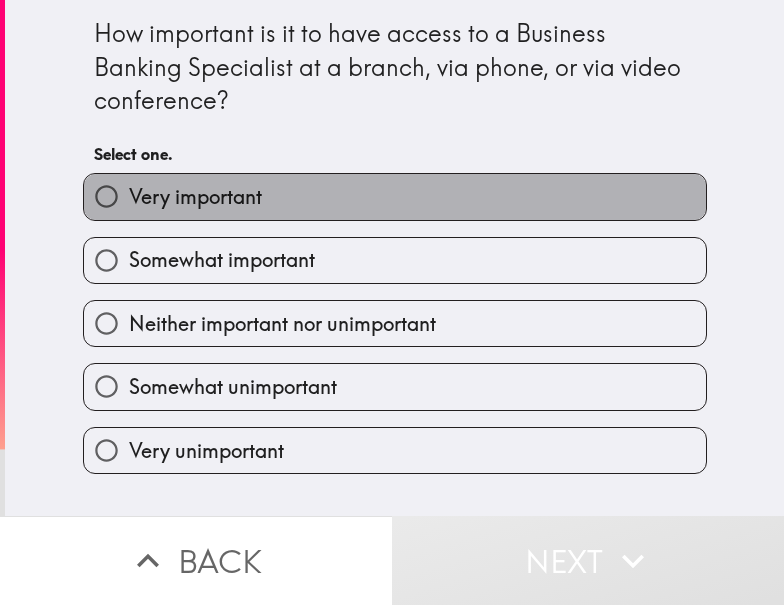 drag, startPoint x: 316, startPoint y: 191, endPoint x: 611, endPoint y: 231, distance: 297.69952 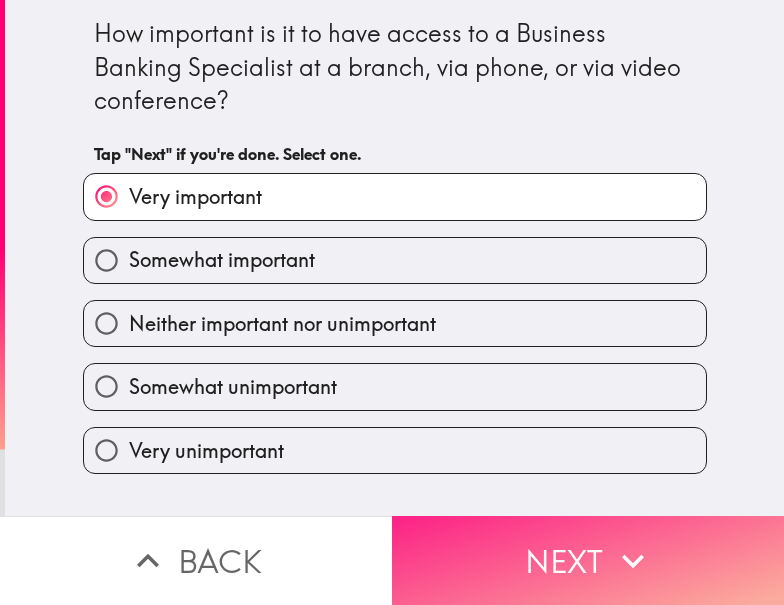 drag, startPoint x: 467, startPoint y: 537, endPoint x: 483, endPoint y: 539, distance: 16.124516 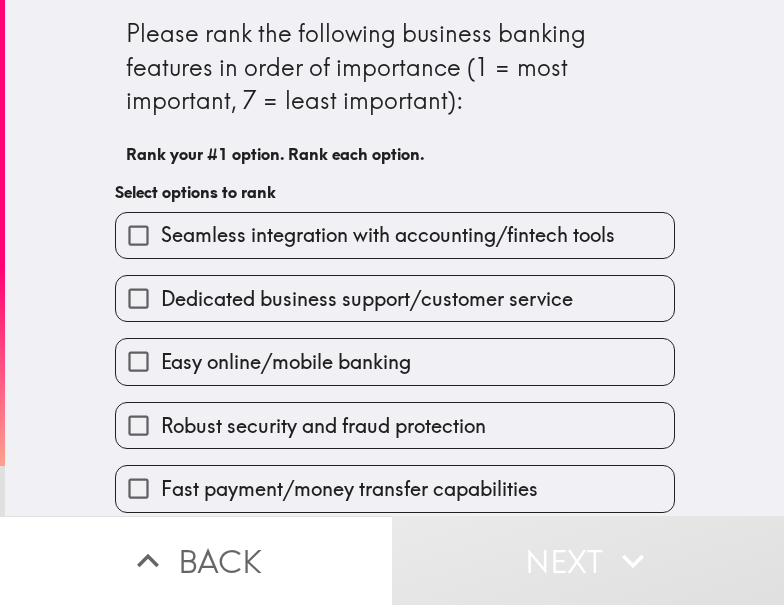 click on "Seamless integration with accounting/fintech tools" at bounding box center (395, 235) 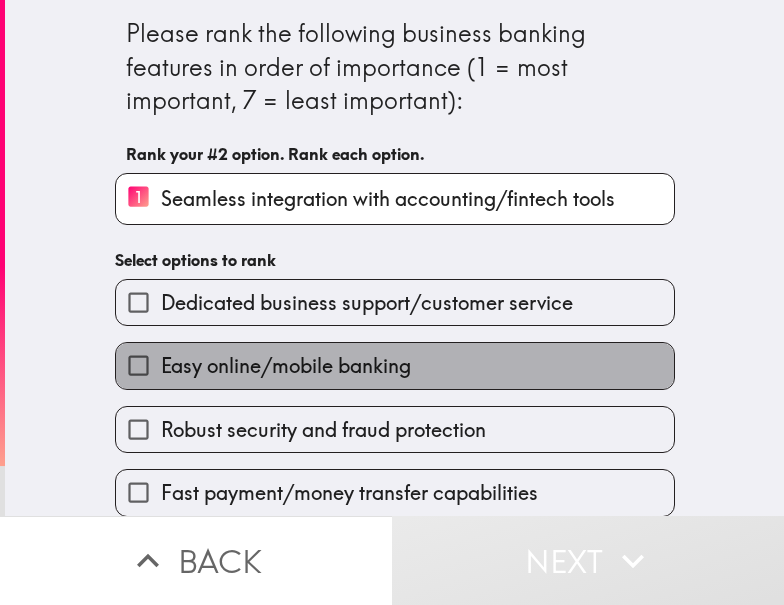 click on "Easy online/mobile banking" at bounding box center [395, 365] 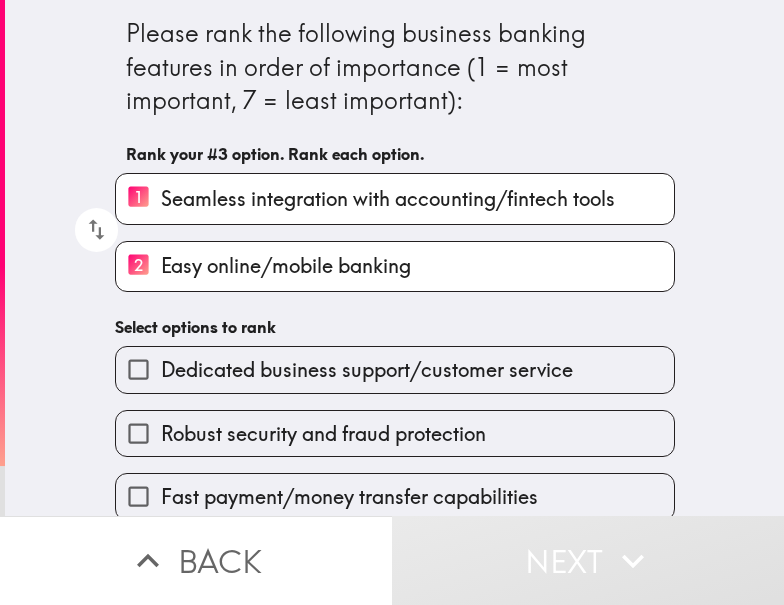 click on "Fast payment/money transfer capabilities" at bounding box center [387, 488] 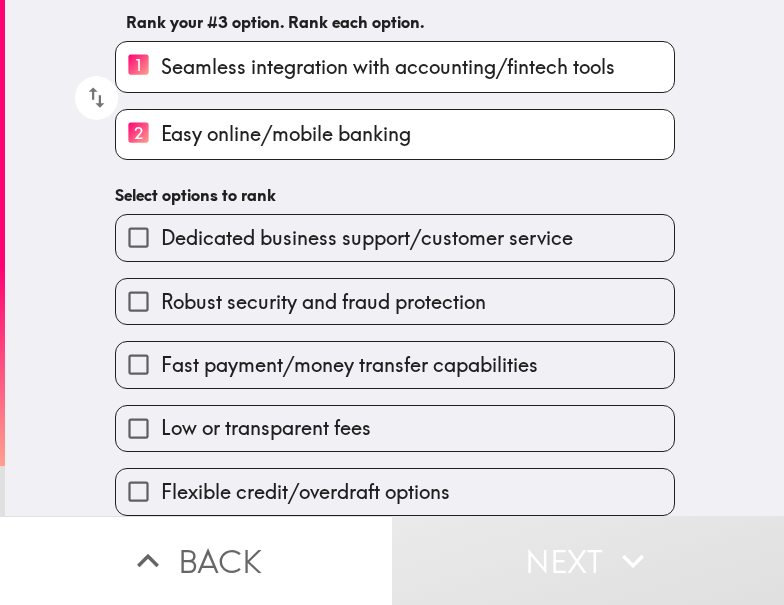 click on "Fast payment/money transfer capabilities" at bounding box center (349, 365) 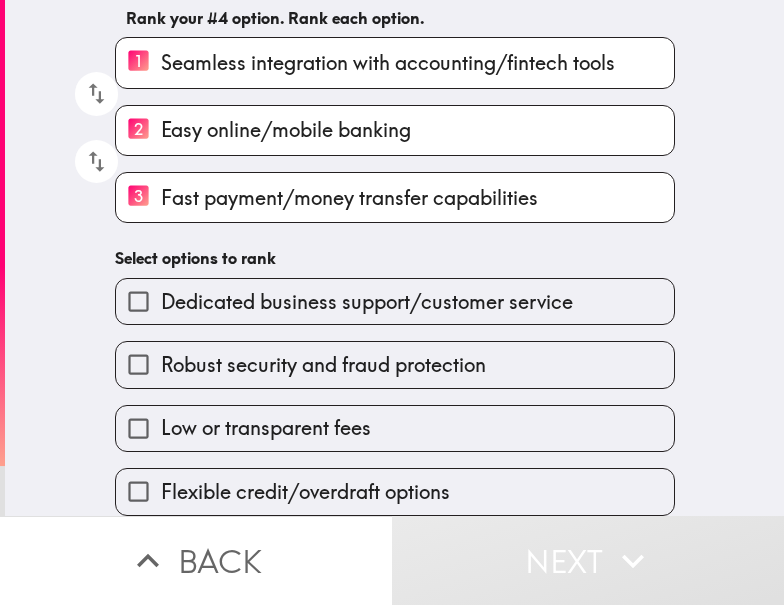 click on "Low or transparent fees" at bounding box center [266, 428] 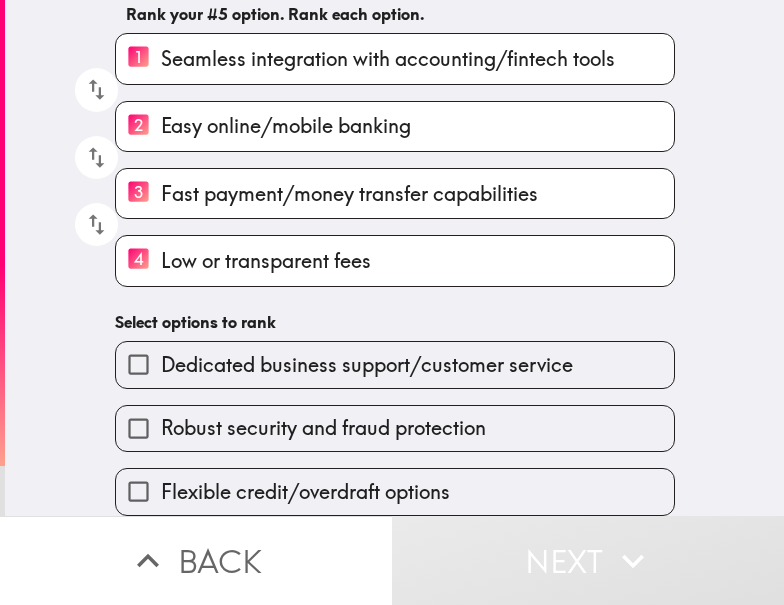click on "Robust security and fraud protection" at bounding box center [323, 428] 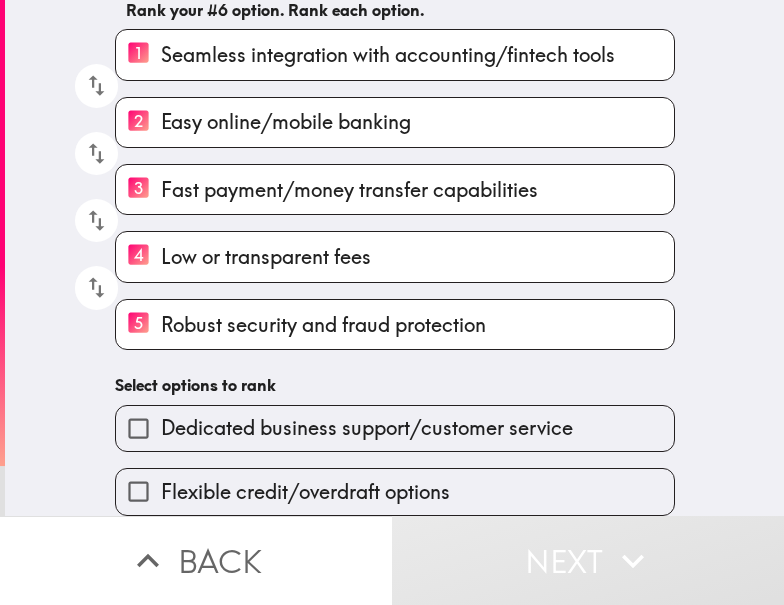 click on "Dedicated business support/customer service" at bounding box center (387, 420) 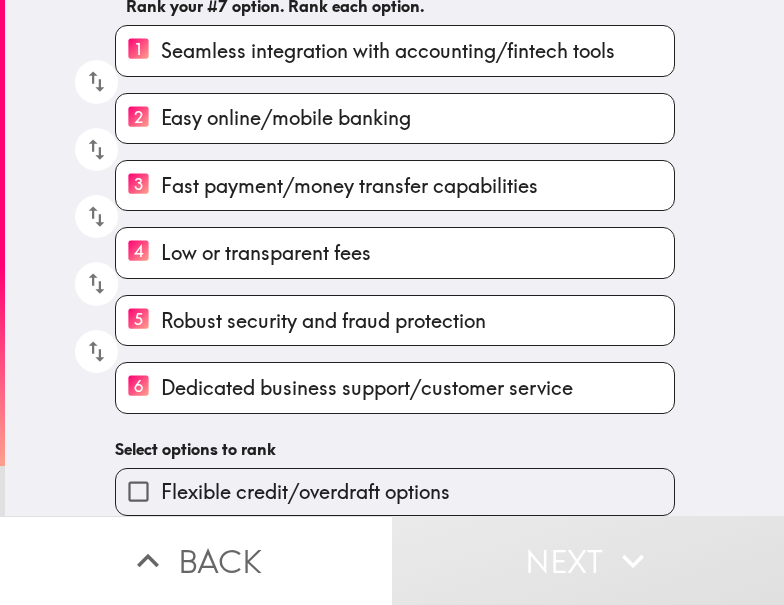 click on "Flexible credit/overdraft options" at bounding box center [395, 491] 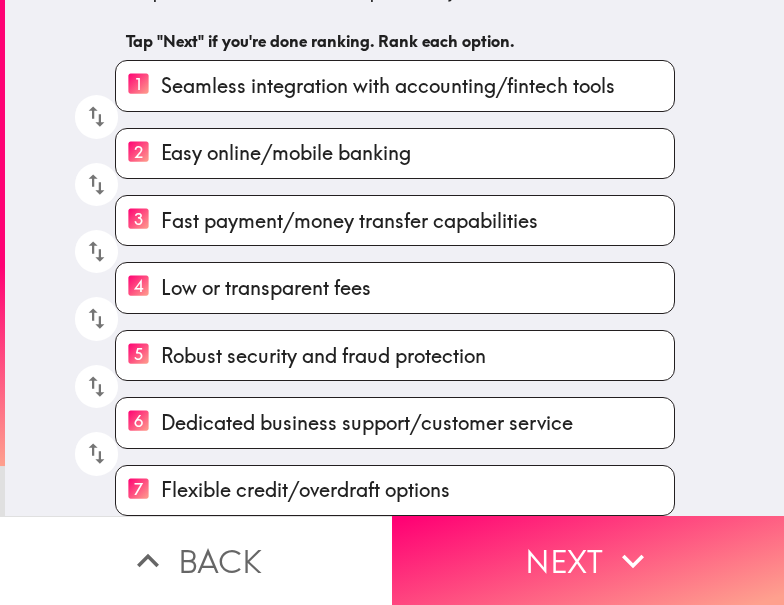 scroll, scrollTop: 130, scrollLeft: 0, axis: vertical 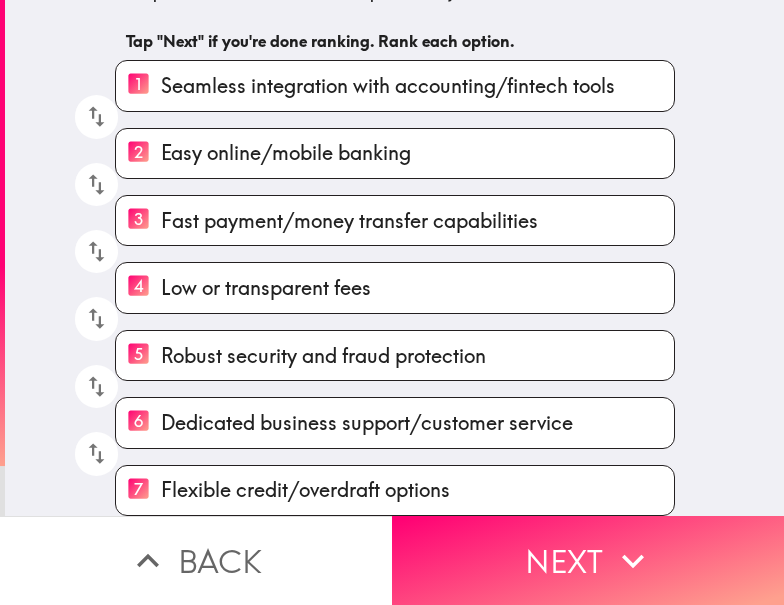 drag, startPoint x: 760, startPoint y: 527, endPoint x: 776, endPoint y: 527, distance: 16 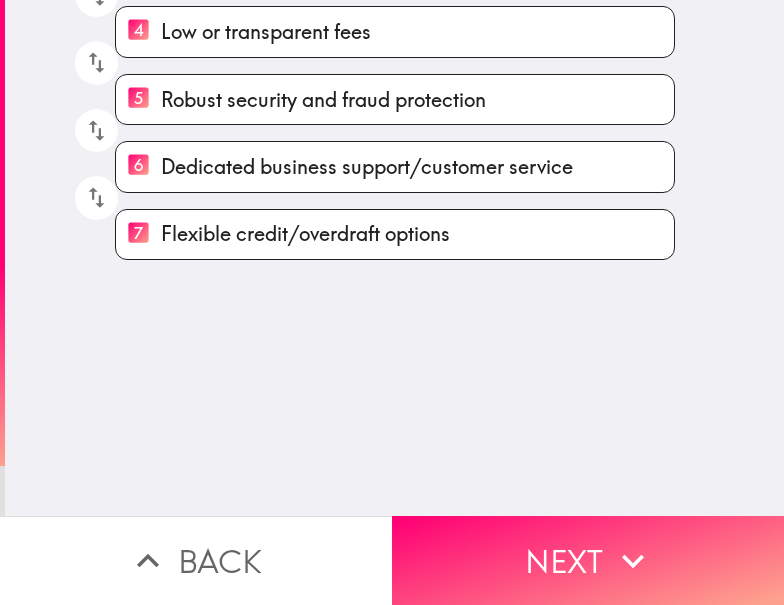 scroll, scrollTop: 0, scrollLeft: 0, axis: both 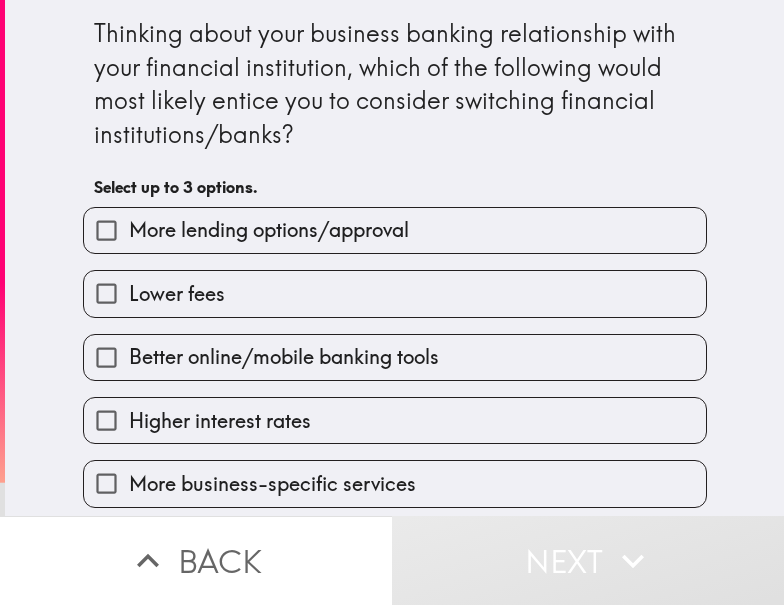 click on "More lending options/approval" at bounding box center (269, 230) 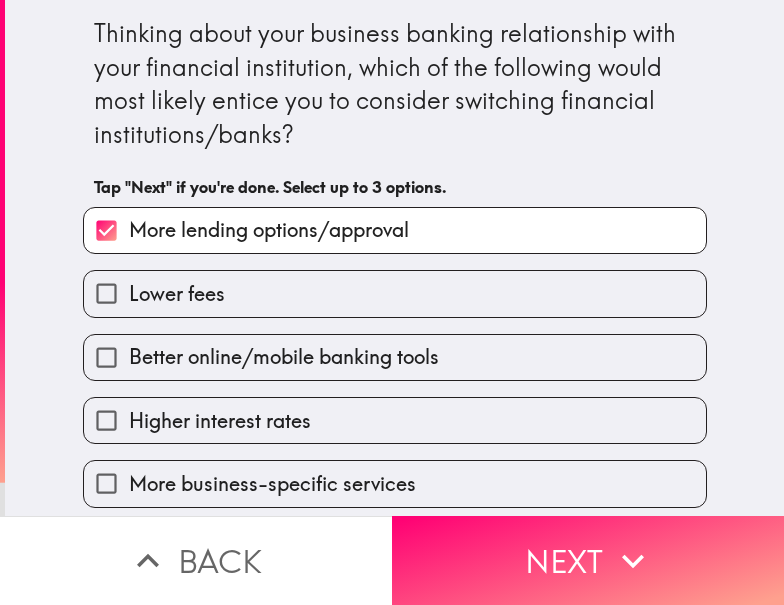 click on "Higher interest rates" at bounding box center (387, 412) 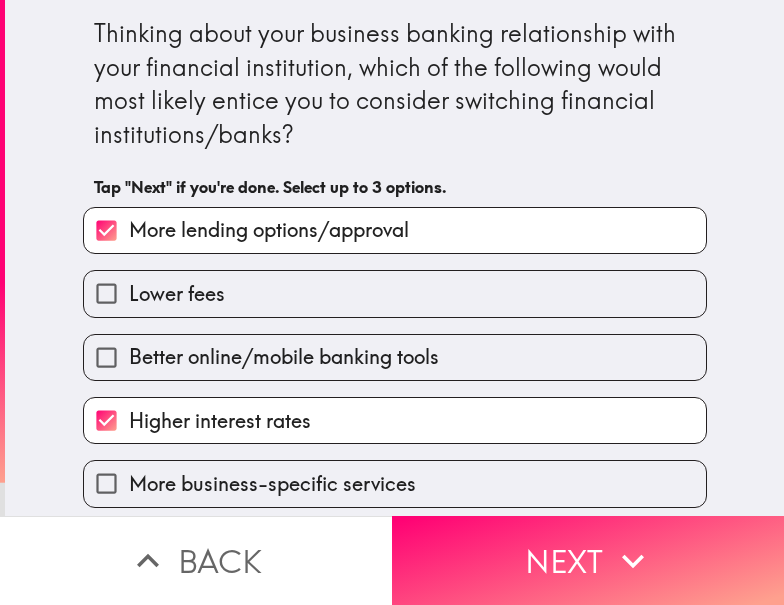 scroll, scrollTop: 199, scrollLeft: 0, axis: vertical 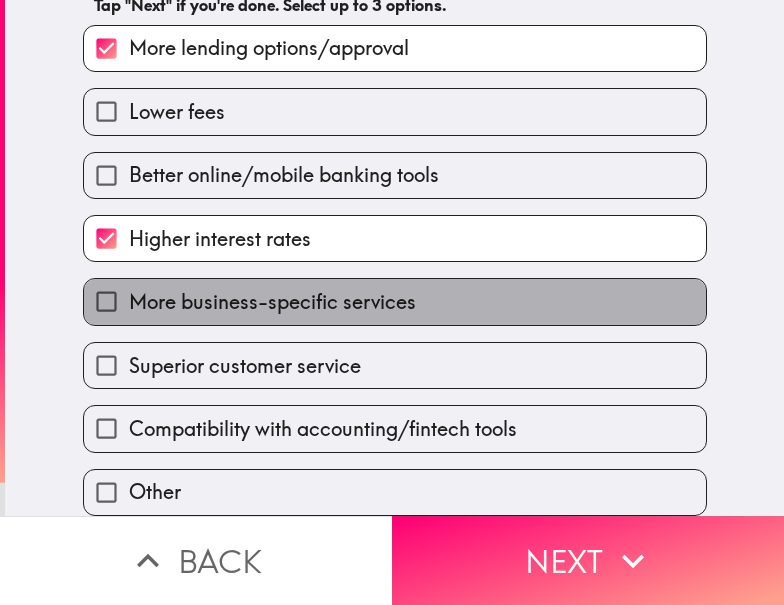 click on "More business-specific services" at bounding box center (395, 301) 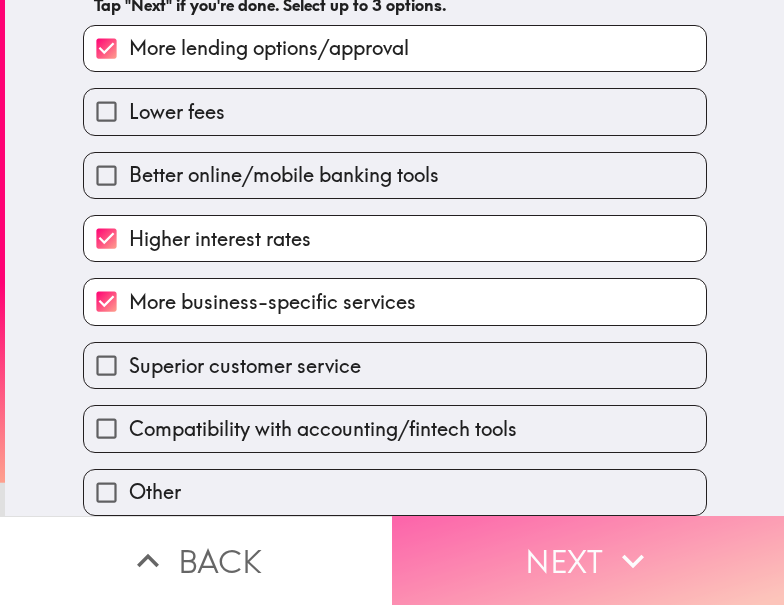 click on "Next" at bounding box center [588, 560] 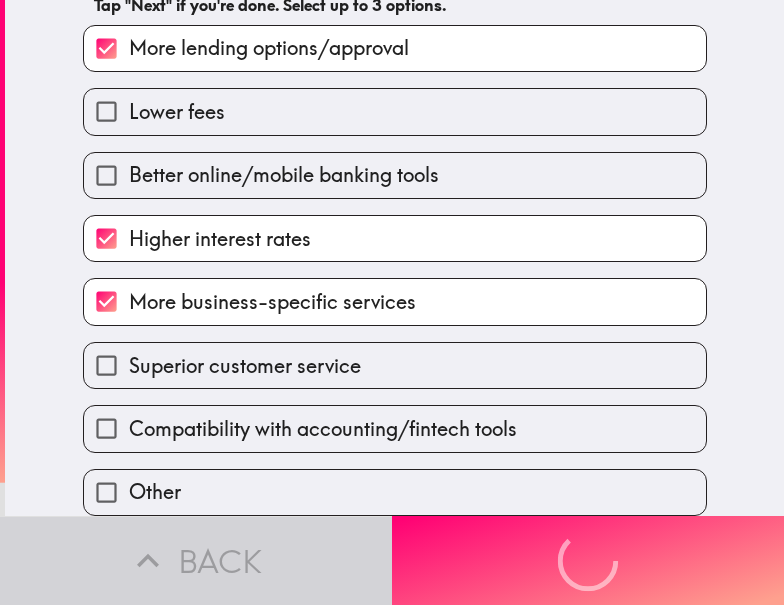 scroll, scrollTop: 0, scrollLeft: 0, axis: both 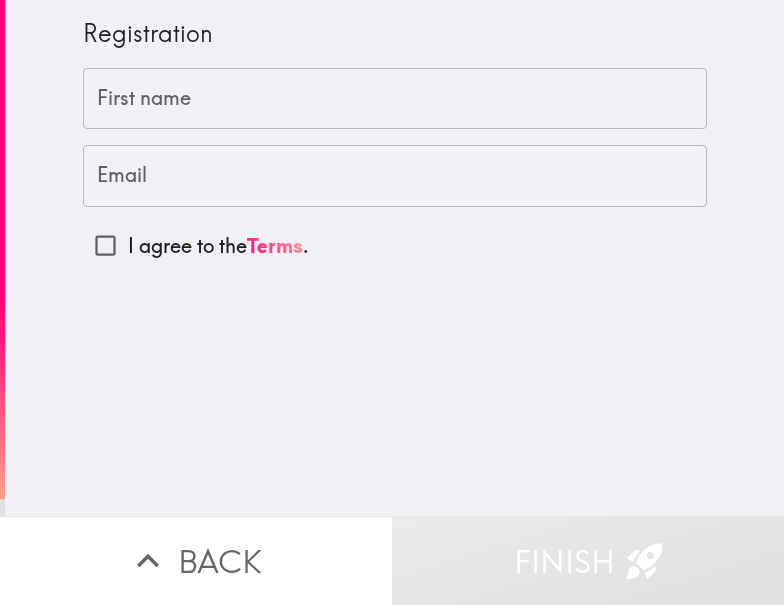 click on "First name" at bounding box center [395, 99] 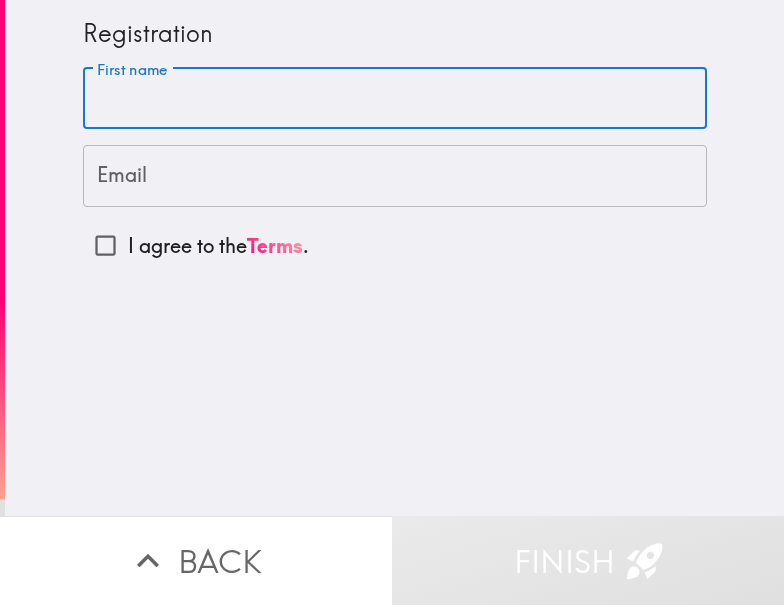 paste on "[FIRST]	[LAST]" 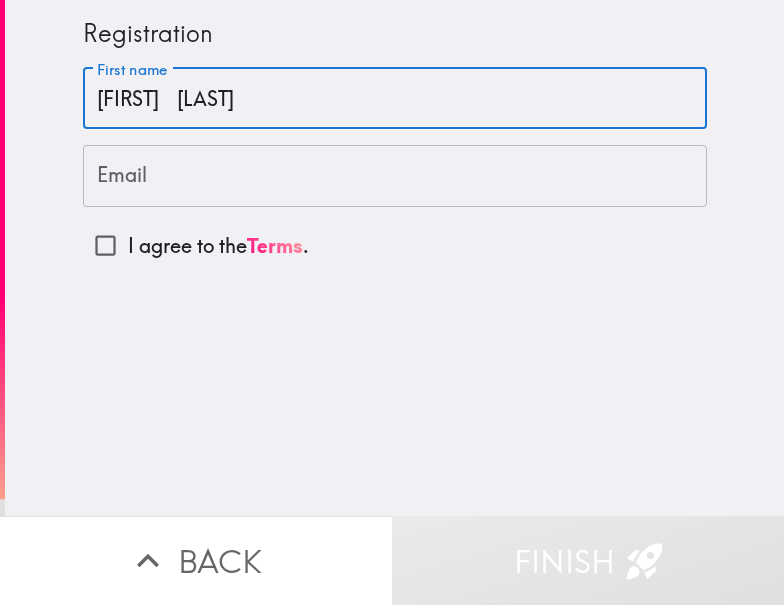 type on "[FIRST]	[LAST]" 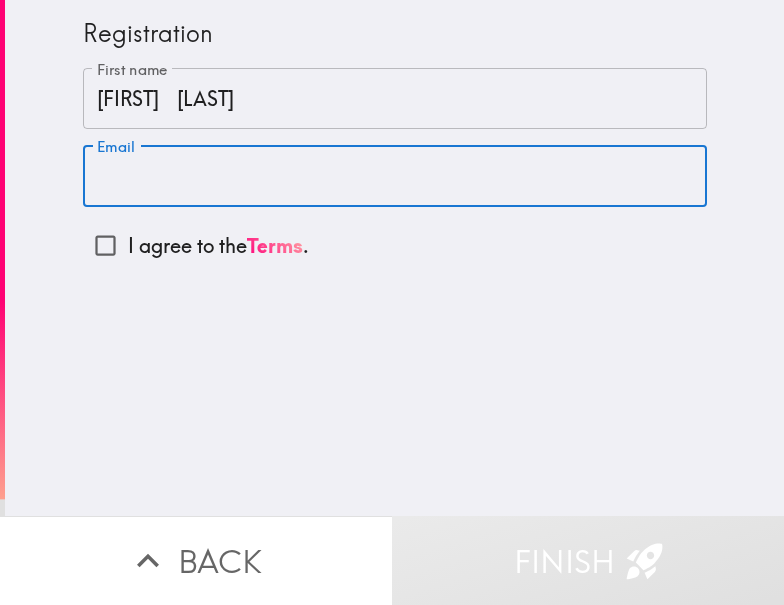 click on "Email" at bounding box center [395, 176] 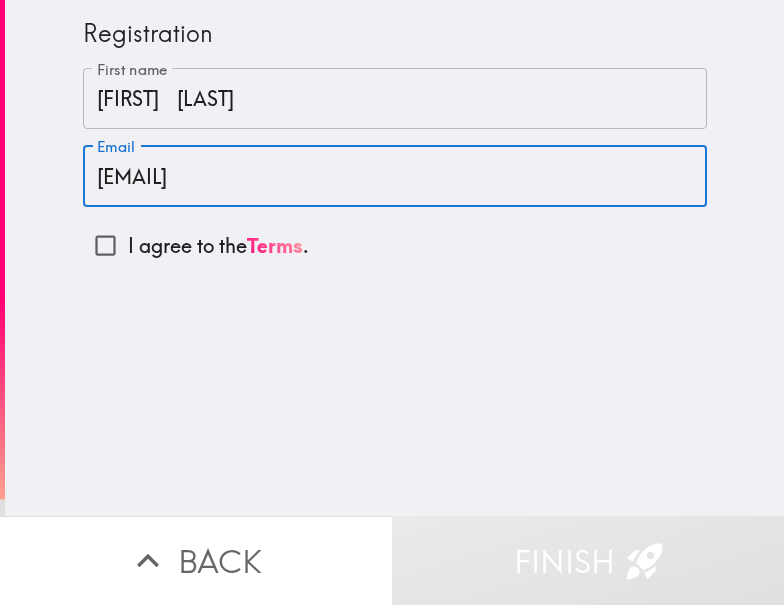 type on "[EMAIL]" 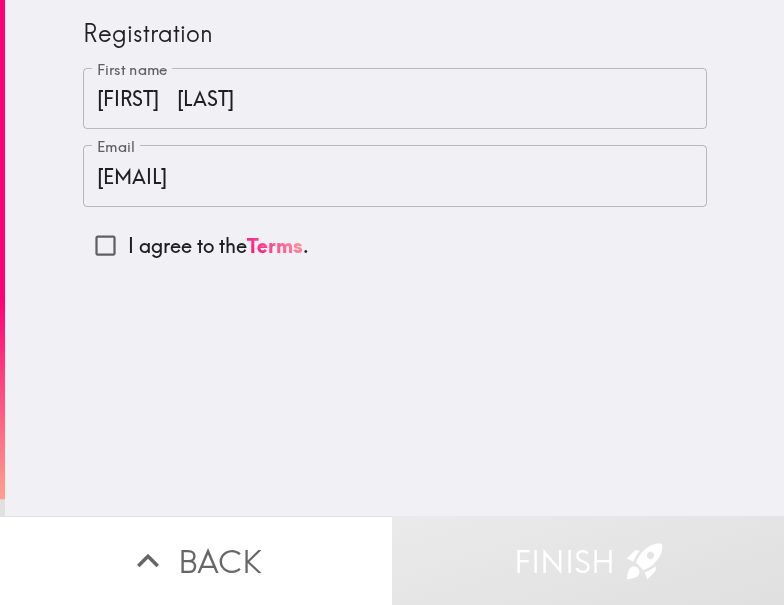 click on "[FIRST]	[LAST]" at bounding box center [395, 99] 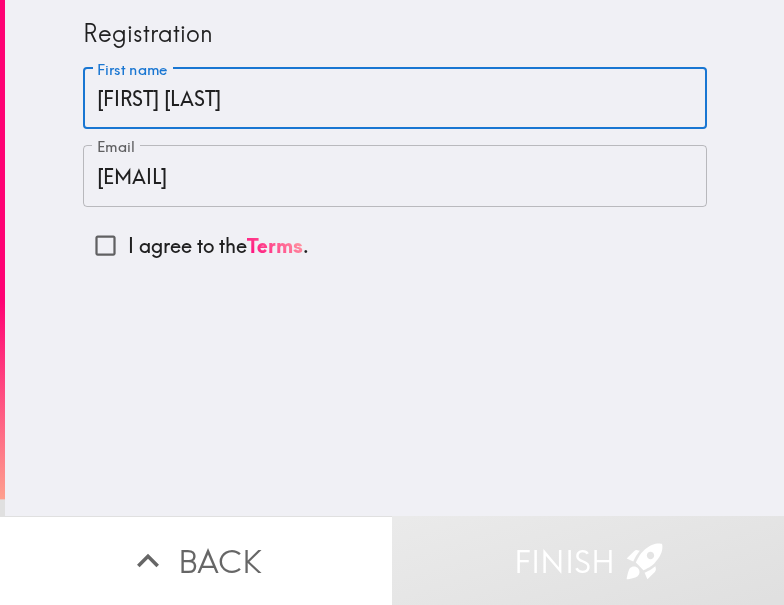 type on "[FIRST] [LAST]" 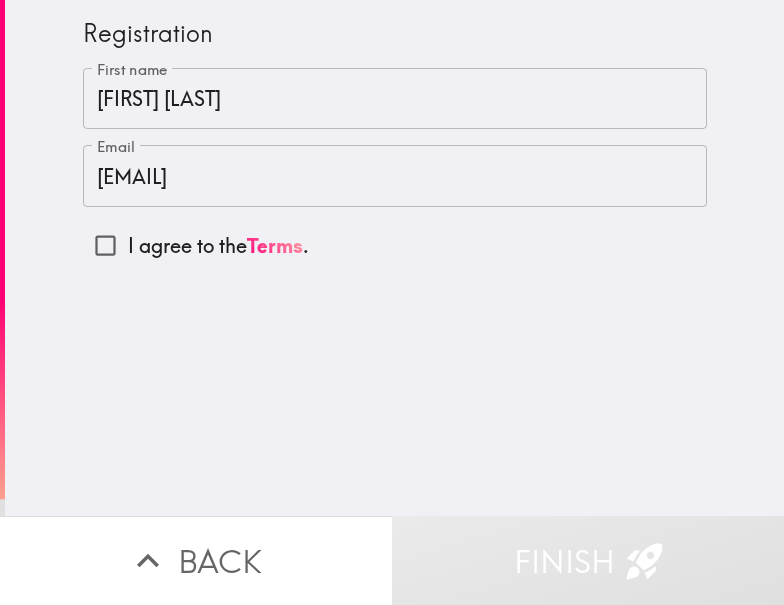 click on "I agree to the  Terms ." at bounding box center (105, 245) 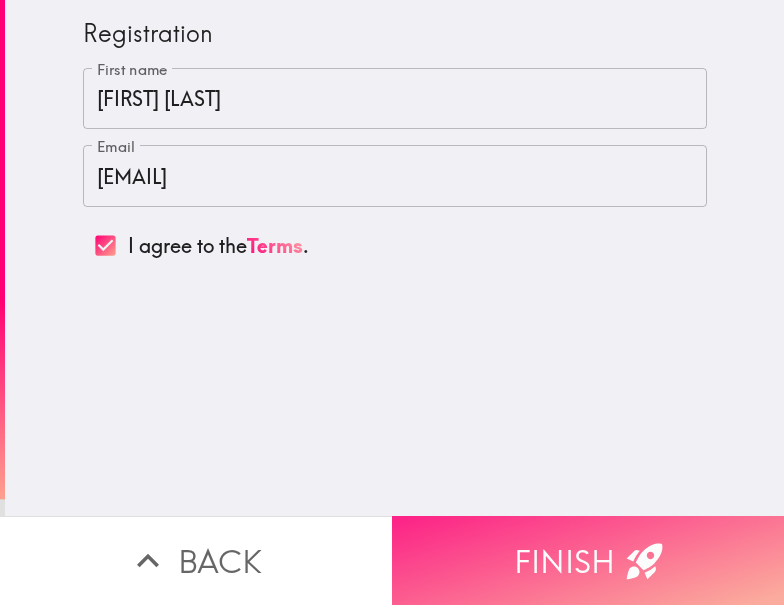 click on "Finish" at bounding box center (588, 560) 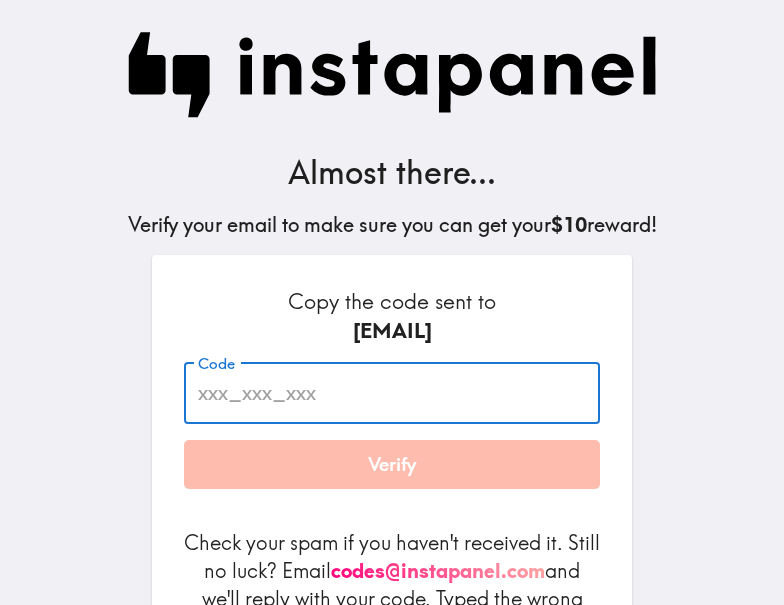 click on "Code Code" at bounding box center [392, 393] 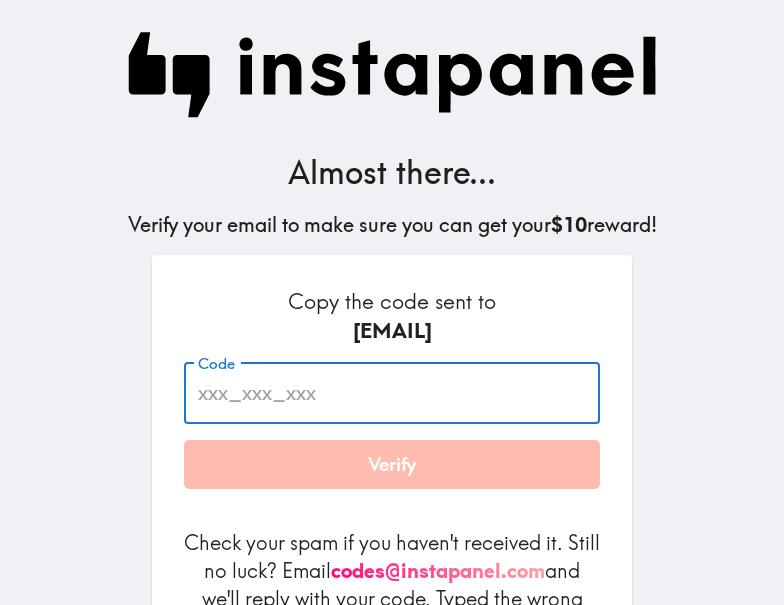 paste on "PQm_aNM_H9h" 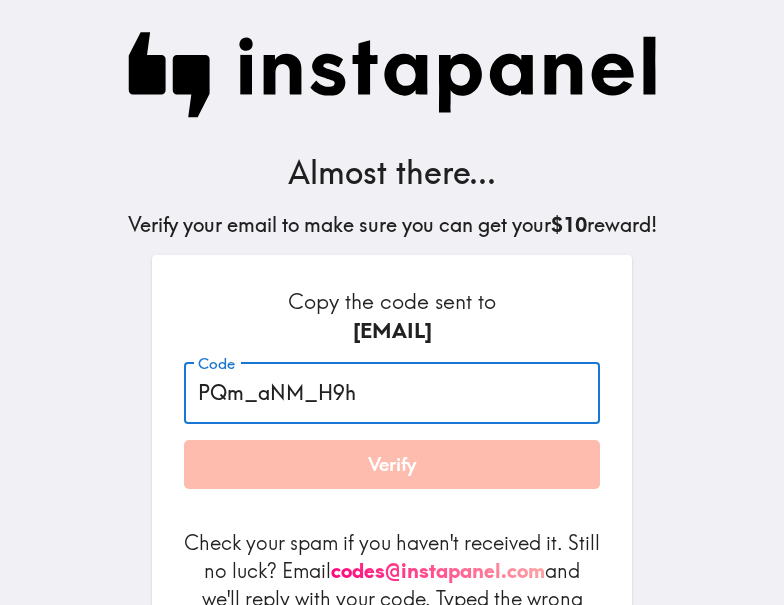type on "PQm_aNM_H9h" 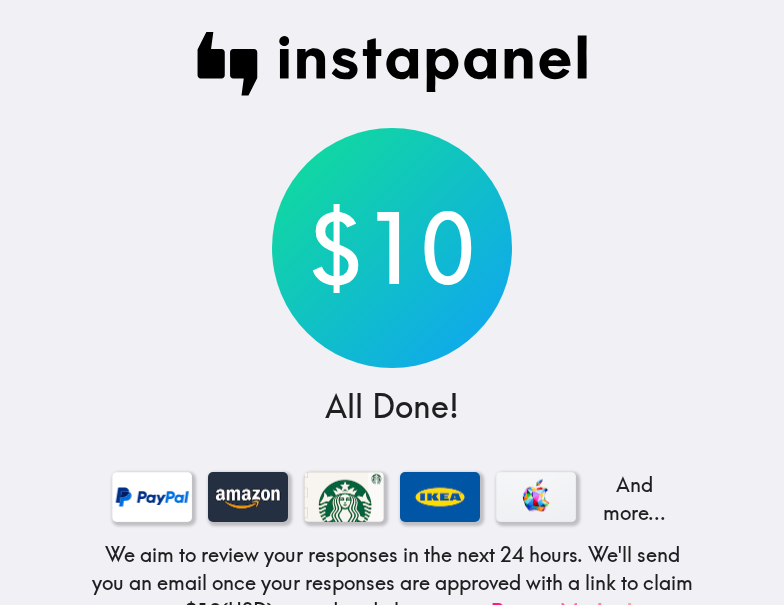 click on "$10 All Done! And more... We aim to review your responses in the next 24 hours.   We'll send you an email once your responses are approved with a link to claim your  $10  (USD)  reward and choose your  Payout Method . We might email you asking you to re-record your answers if there are quality issues or for additional verification of your answers - see our  Response Guidelines ." at bounding box center (392, 378) 